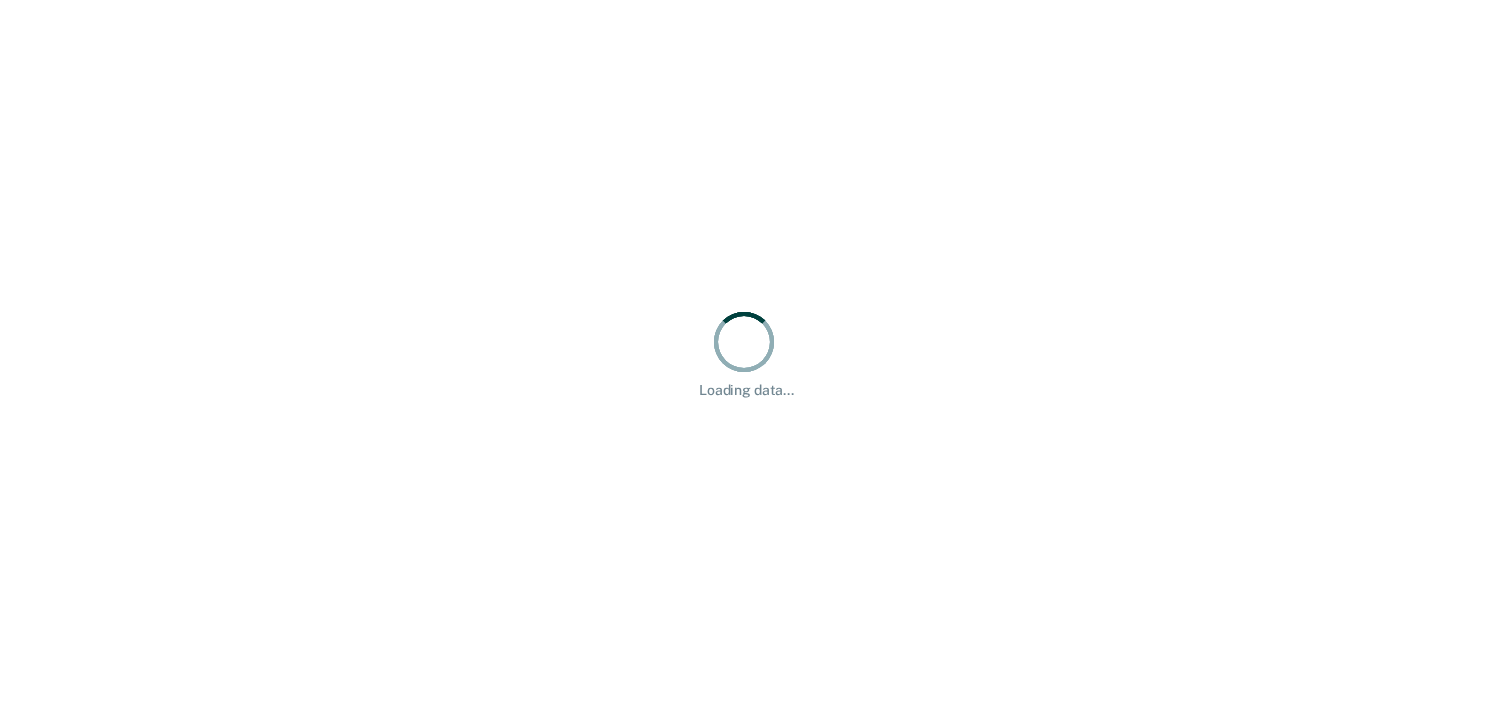 scroll, scrollTop: 0, scrollLeft: 0, axis: both 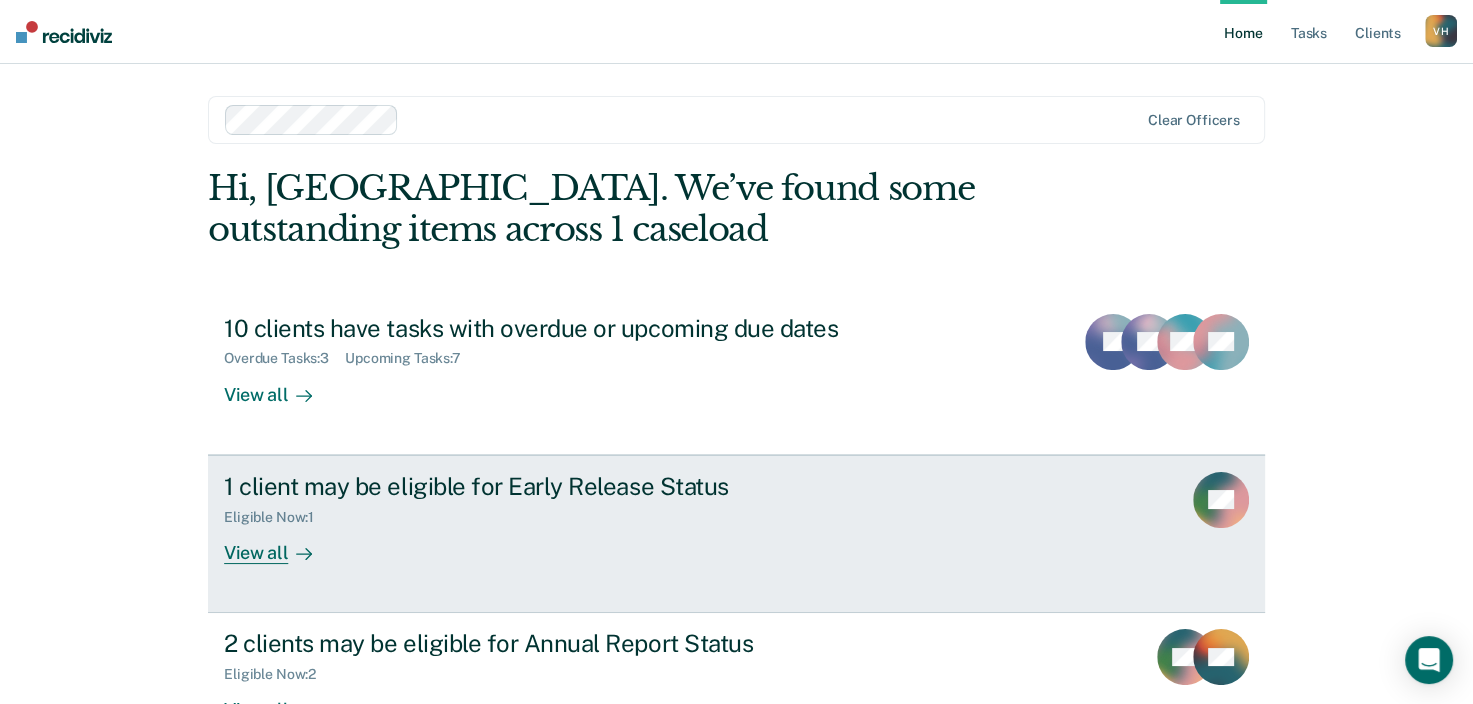 click on "View all" at bounding box center [280, 544] 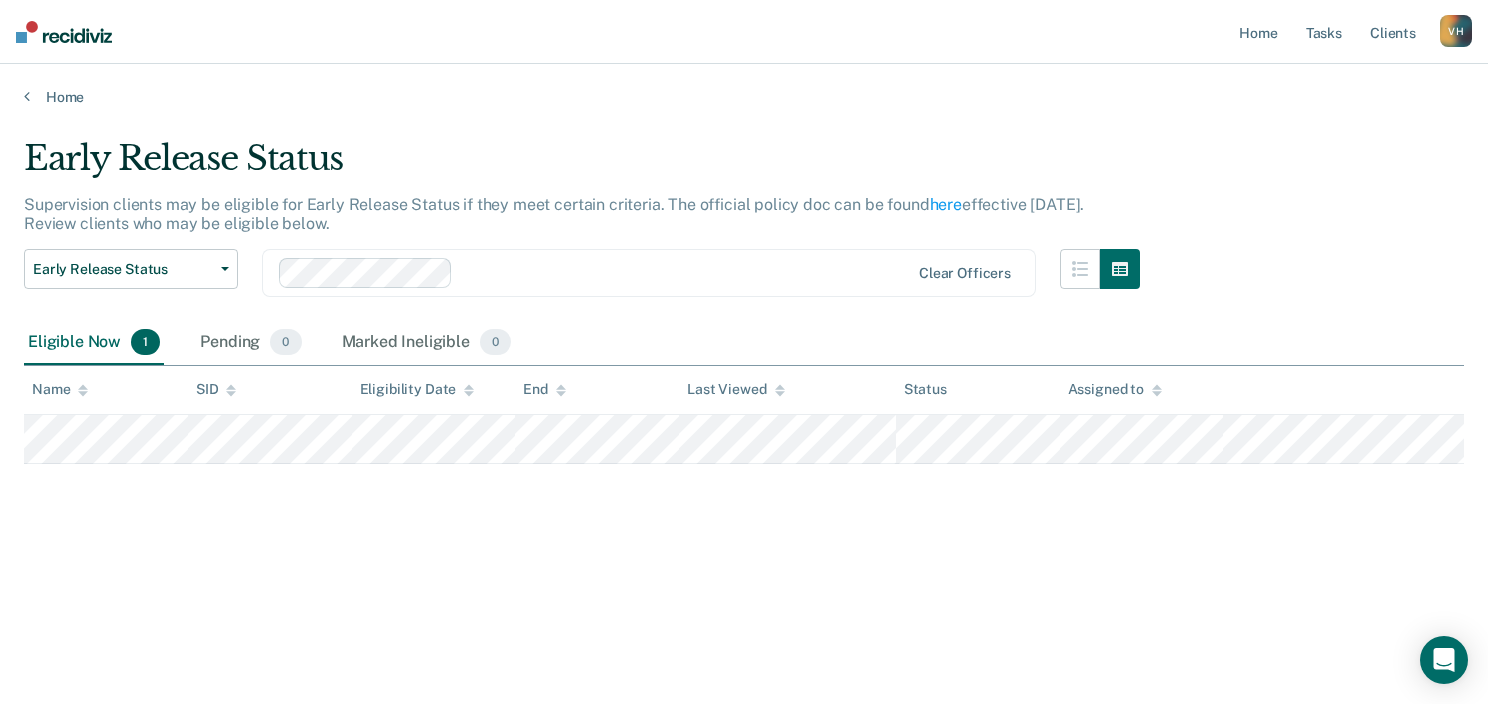click on "Eligible Now 1" at bounding box center (94, 343) 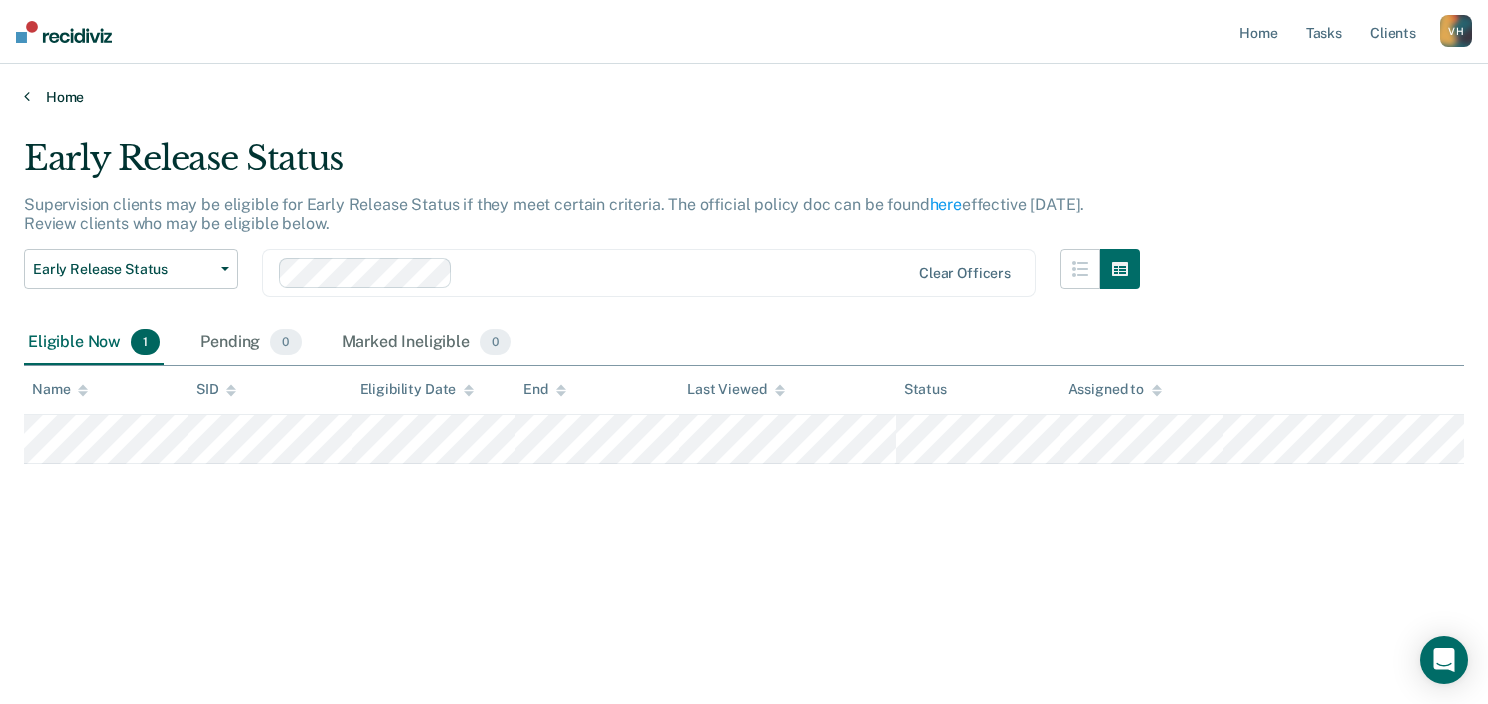 click on "Home" at bounding box center (744, 97) 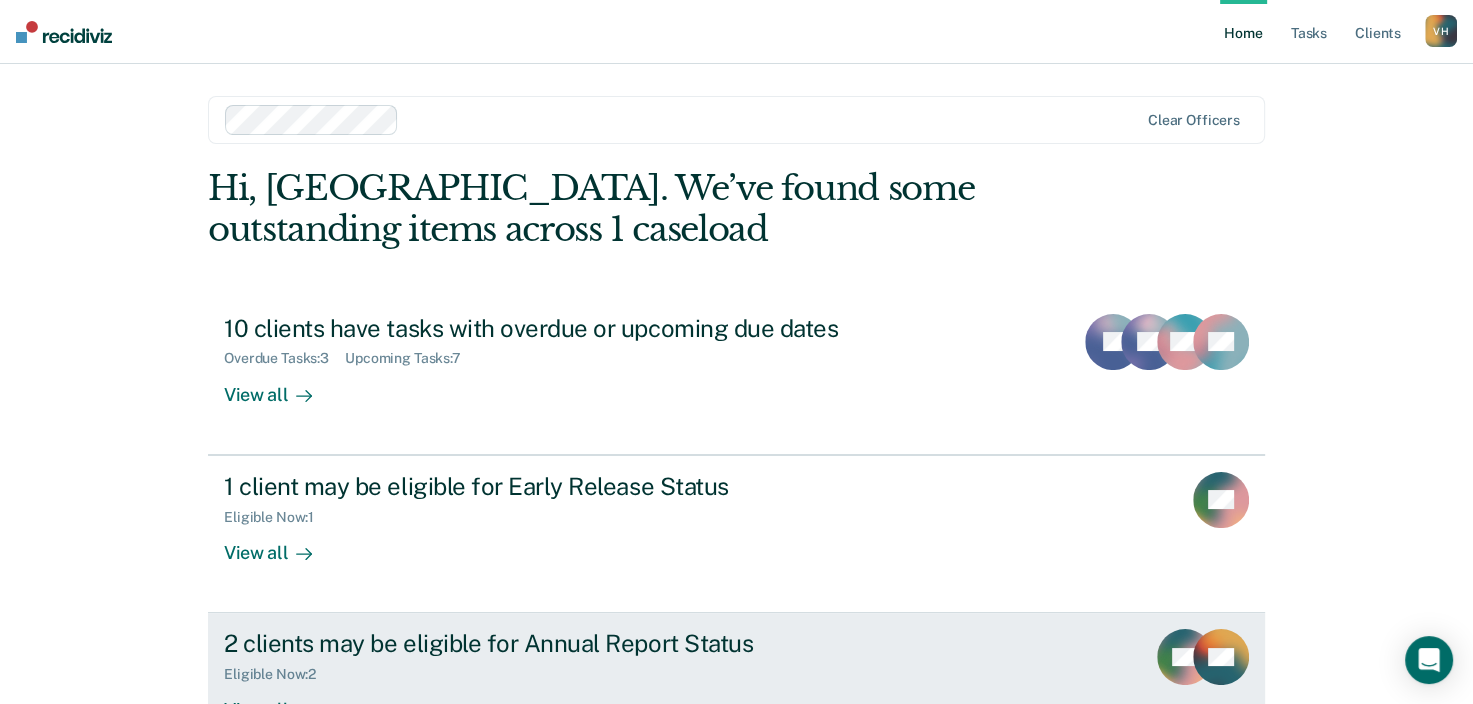 click on "2 clients may be eligible for Annual Report Status" at bounding box center (575, 643) 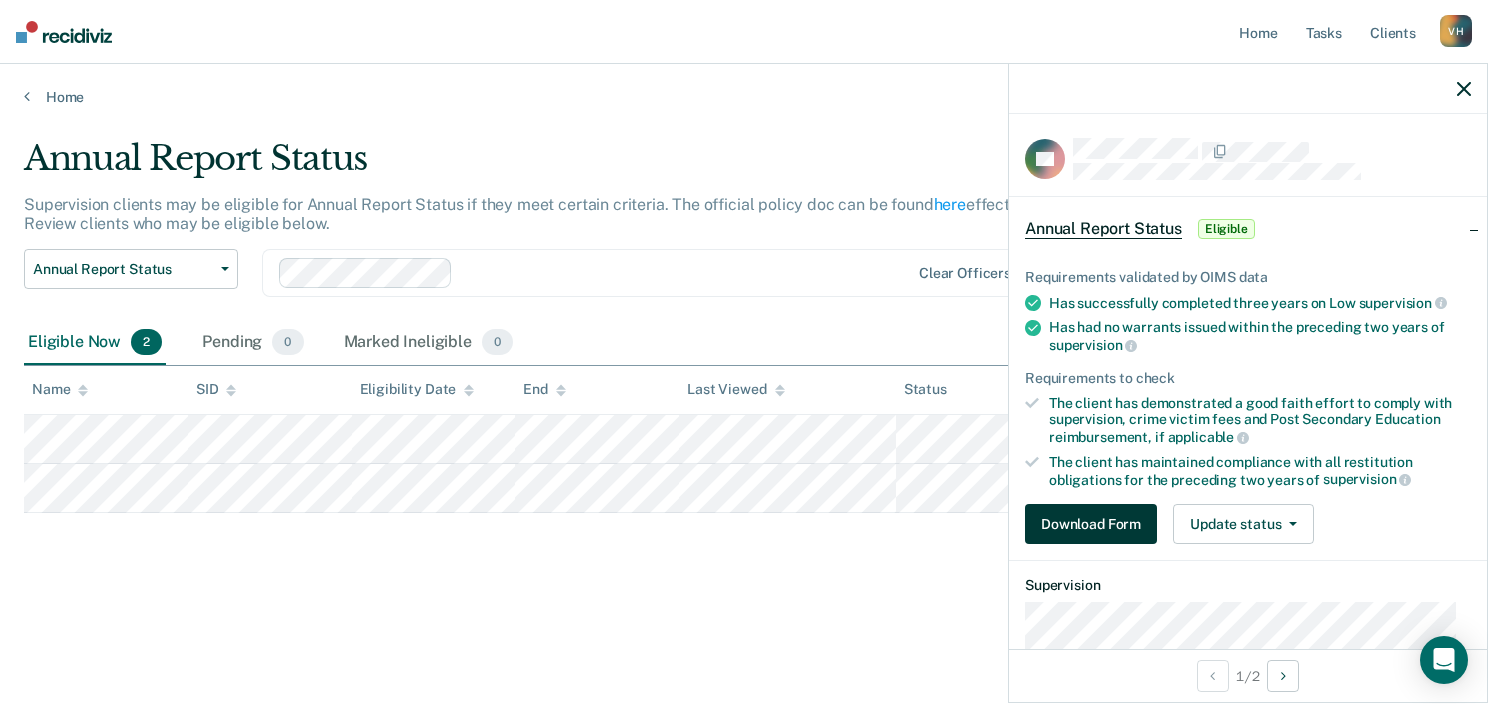click on "Download Form" at bounding box center [1091, 524] 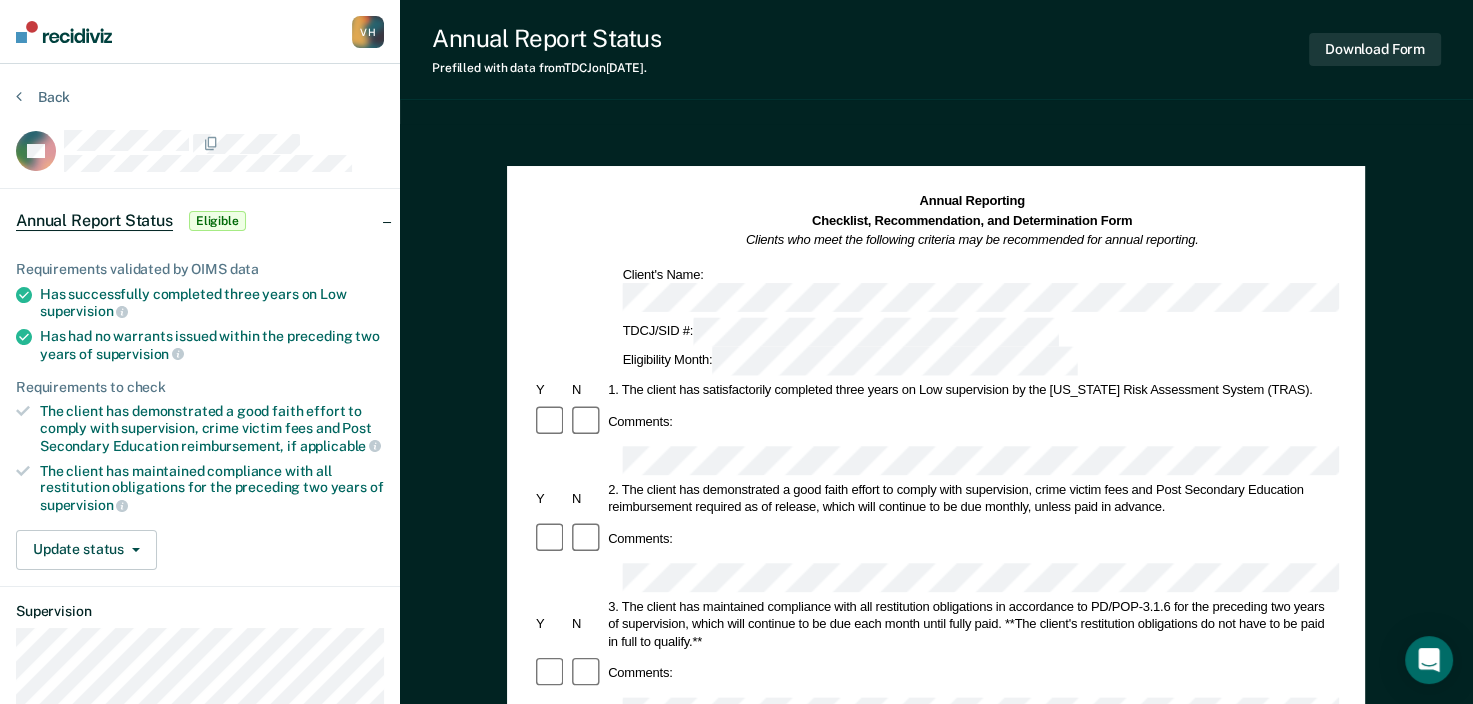 scroll, scrollTop: 315, scrollLeft: 0, axis: vertical 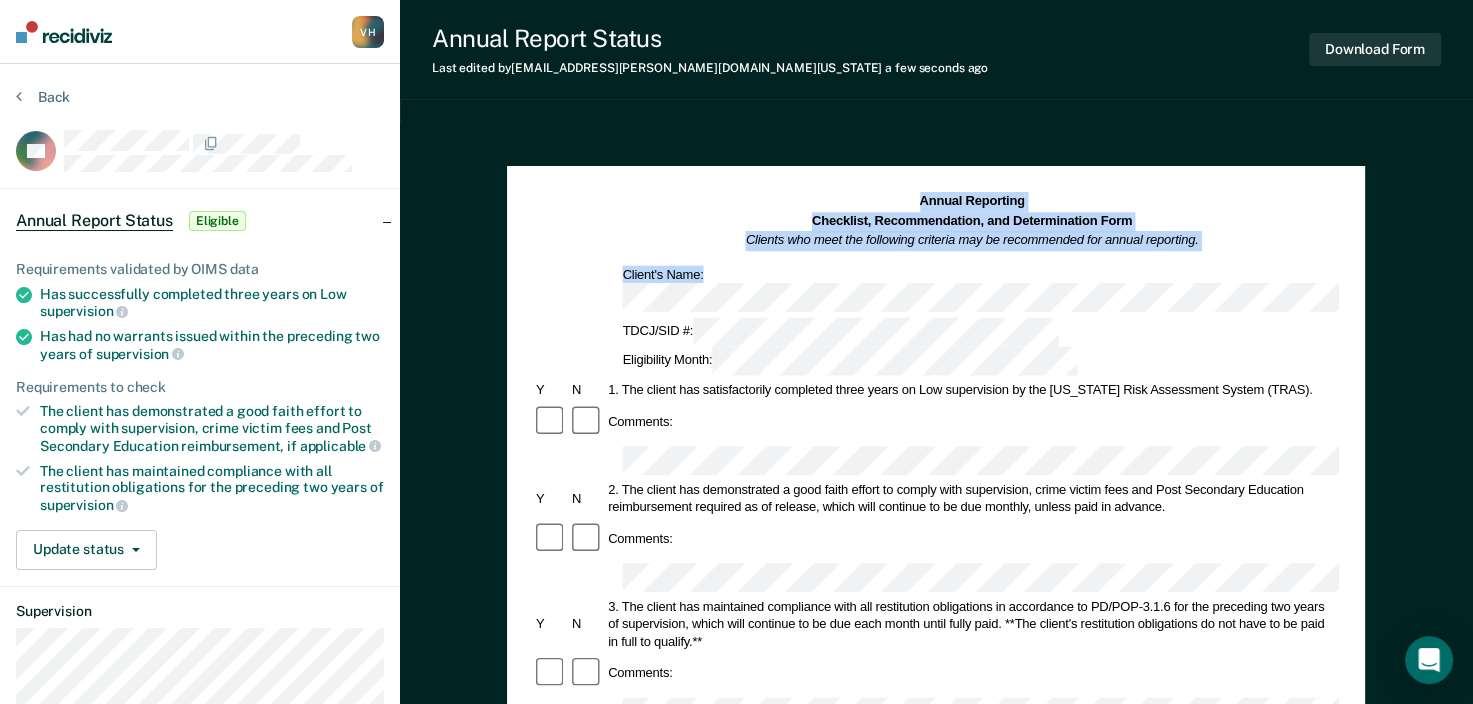 drag, startPoint x: 1465, startPoint y: 176, endPoint x: 1472, endPoint y: 223, distance: 47.518417 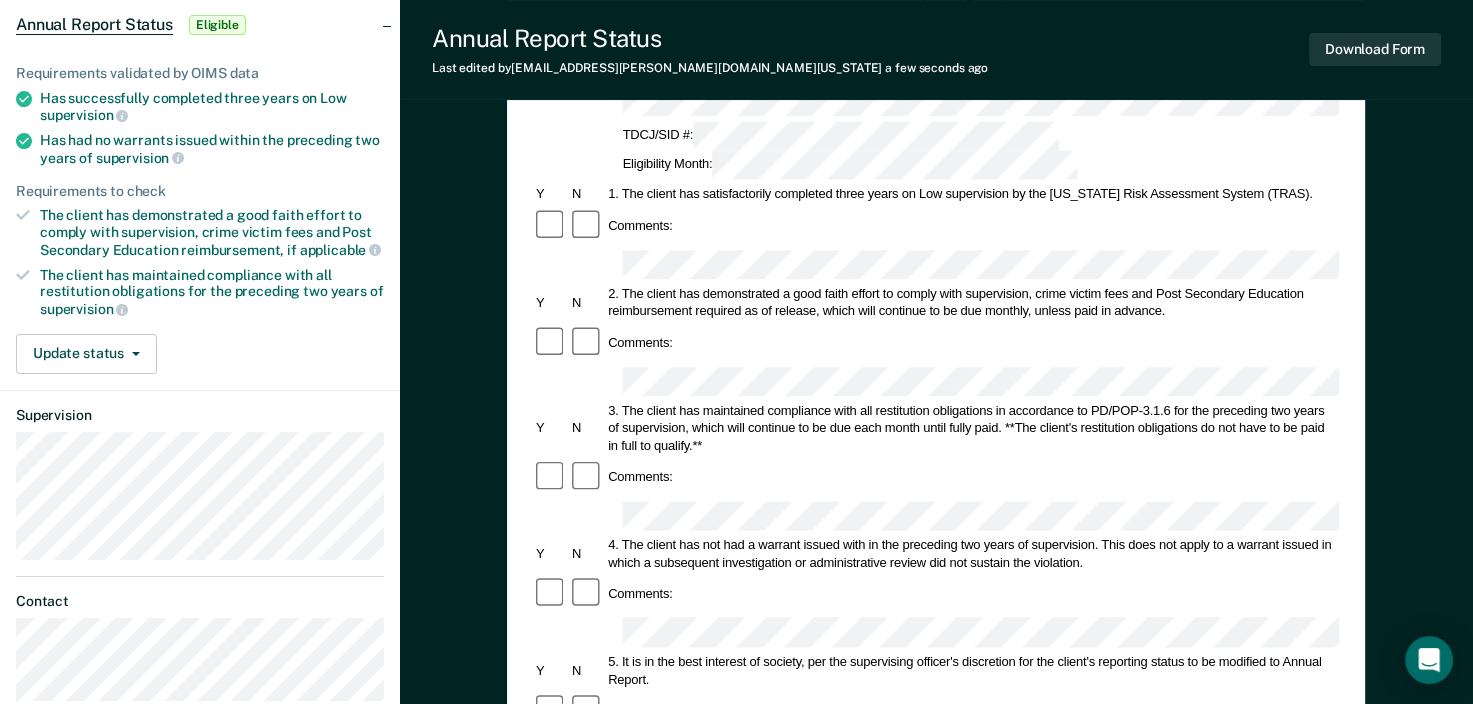 scroll, scrollTop: 200, scrollLeft: 0, axis: vertical 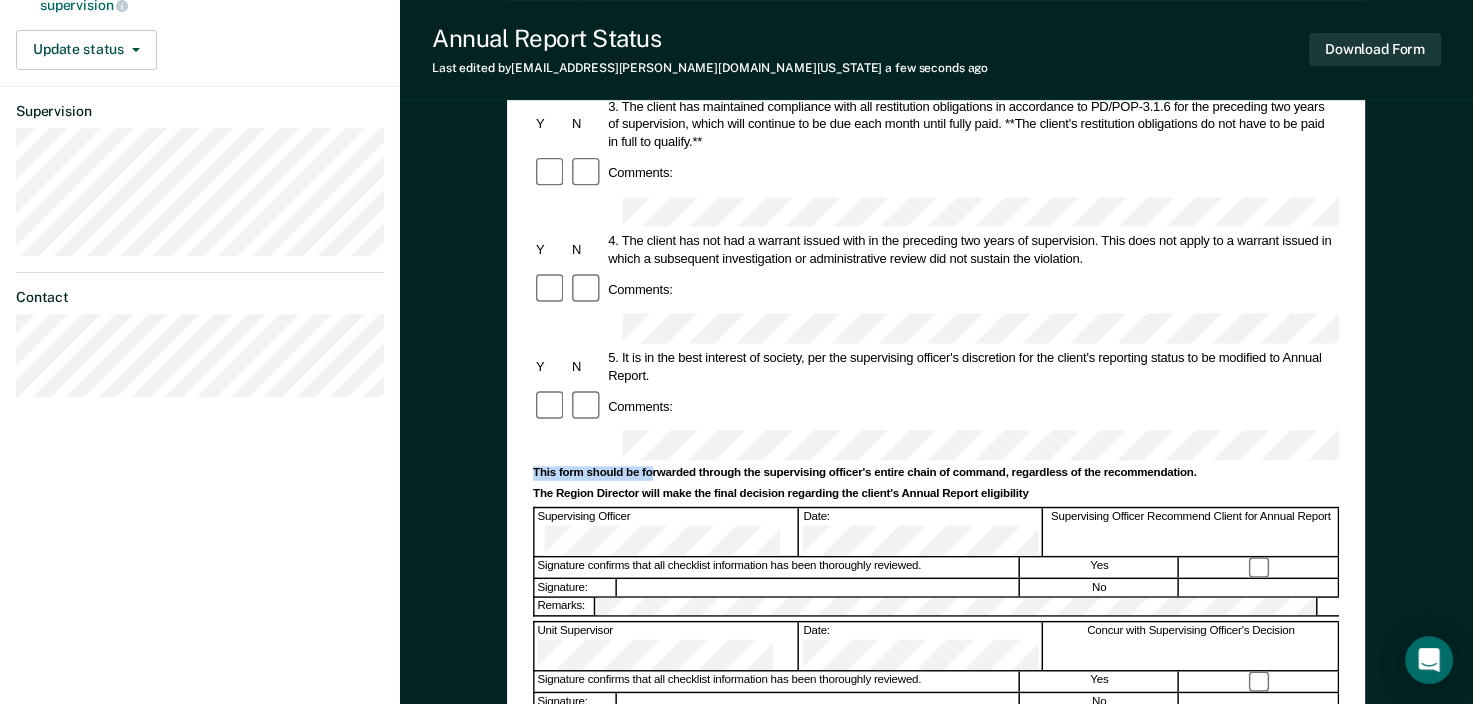 click on "Annual Reporting   Checklist, Recommendation, and Determination Form Clients who meet the following criteria may be recommended for annual reporting. Client's Name: TDCJ/SID #: Eligibility Month: Y N 1. The client has satisfactorily completed three years on Low supervision by the Texas Risk Assessment System (TRAS). Comments: Y N 2. The client has demonstrated a good faith effort to comply with supervision, crime victim fees and Post Secondary Education reimbursement required as of release, which will continue to be due monthly, unless paid in advance. Comments: Y N 3. The client has maintained compliance with all restitution obligations in accordance to PD/POP-3.1.6 for the preceding two years of supervision, which will continue to be due each month until fully paid. **The client's restitution obligations do not have to be paid in full to qualify.** Comments: Y N Comments: Y N Comments: This form should be forwarded through the supervising officer's entire chain of command, regardless of the recommendation." at bounding box center [936, 333] 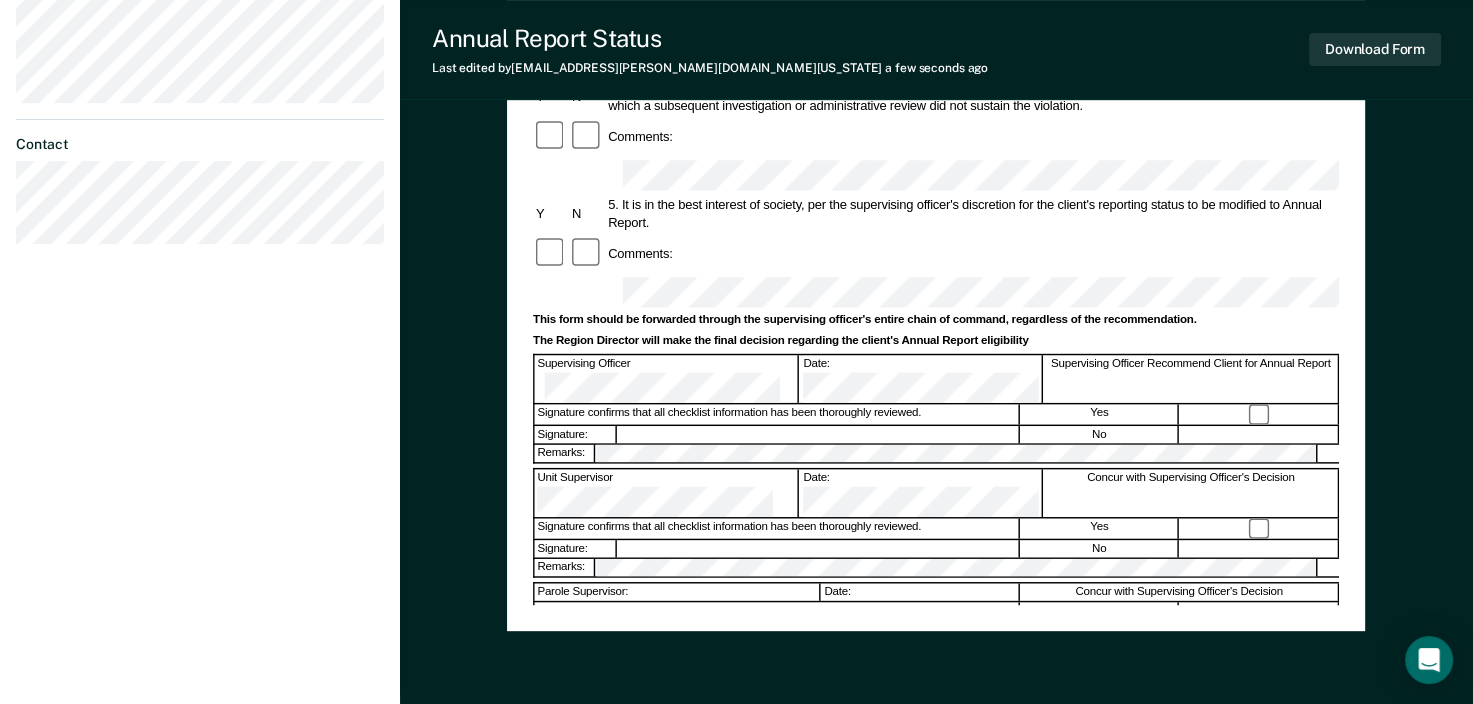 scroll, scrollTop: 700, scrollLeft: 0, axis: vertical 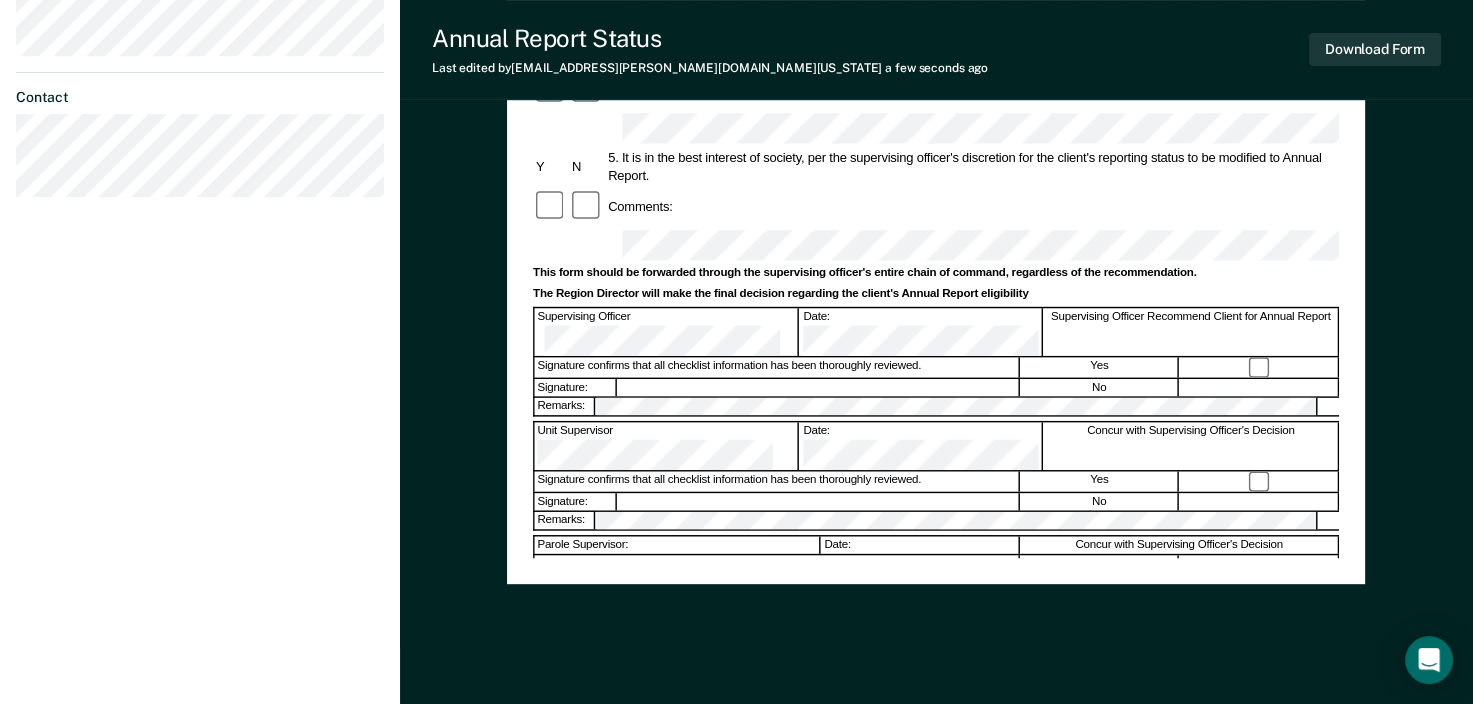 click on "Parole Supervisor:" at bounding box center (678, 545) 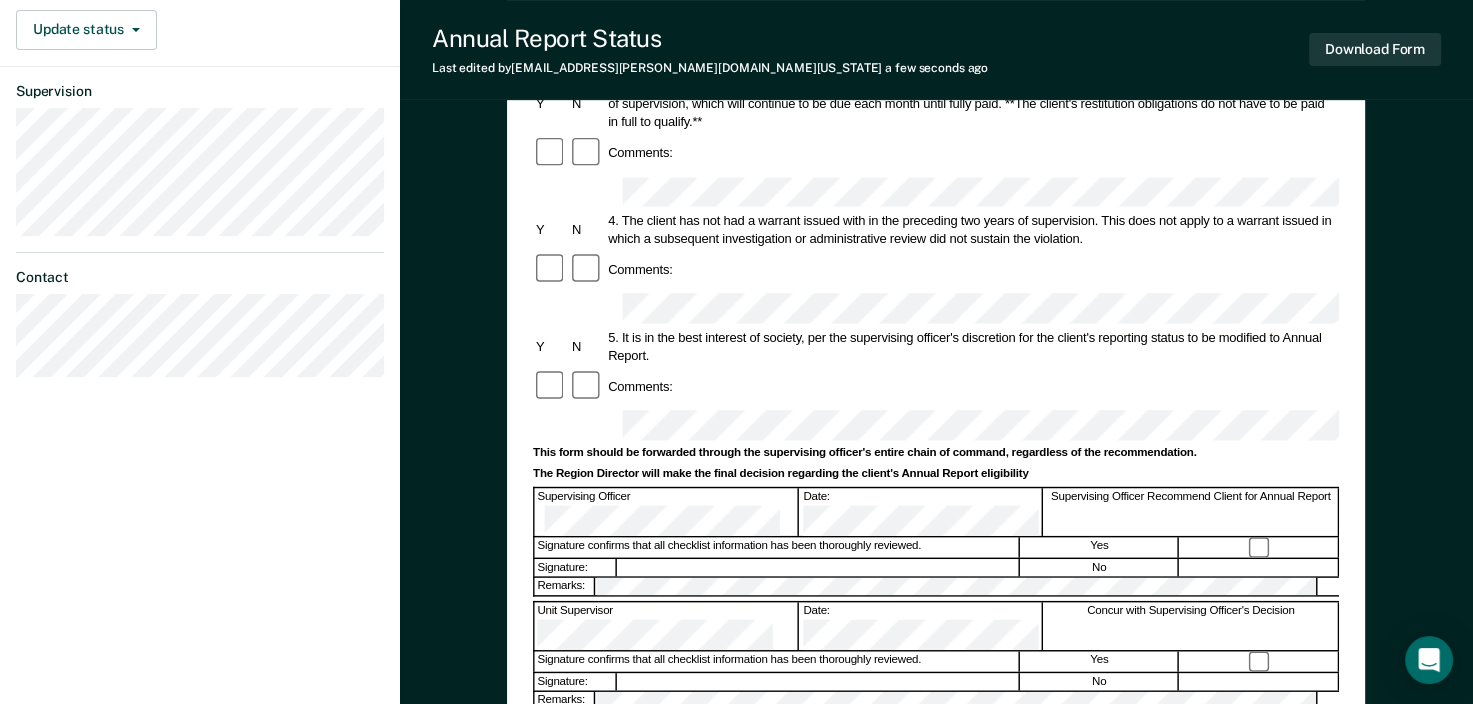 scroll, scrollTop: 600, scrollLeft: 0, axis: vertical 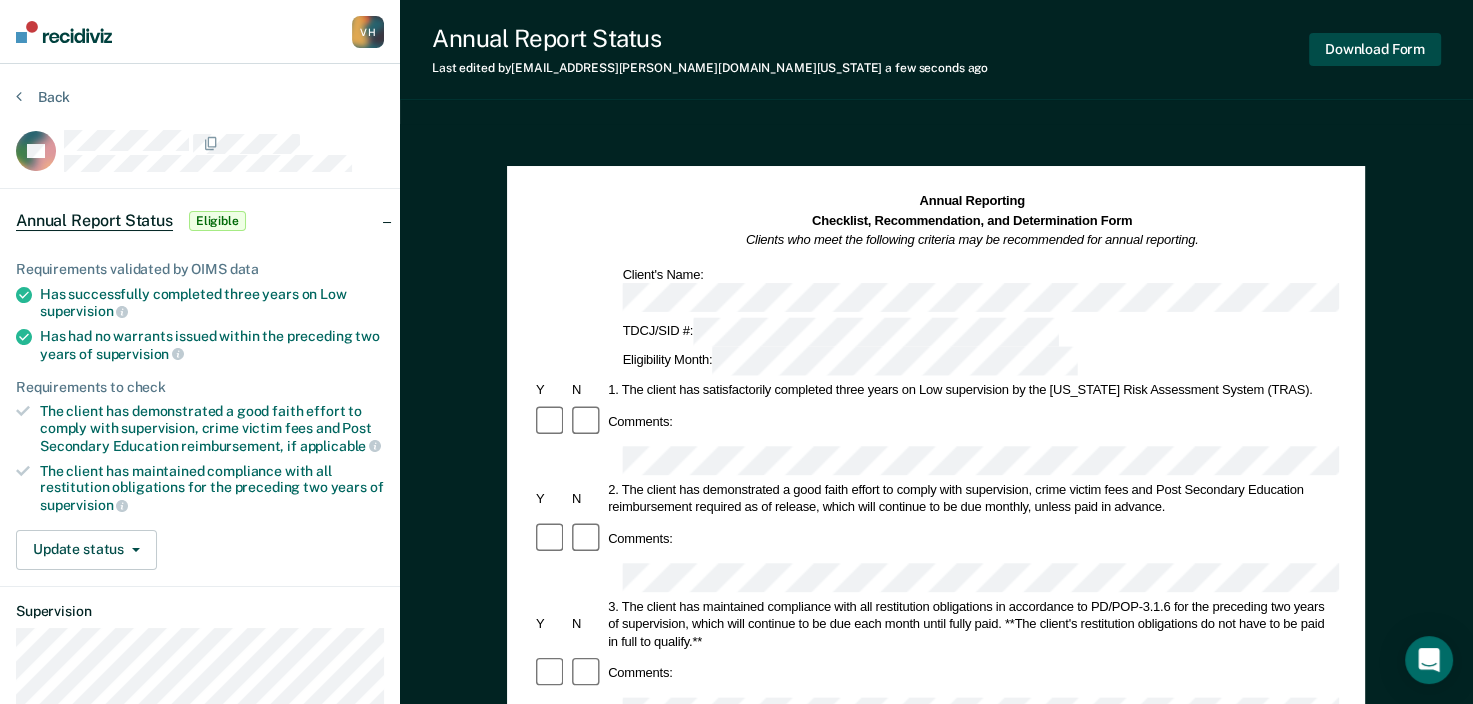 click on "Download Form" at bounding box center (1375, 49) 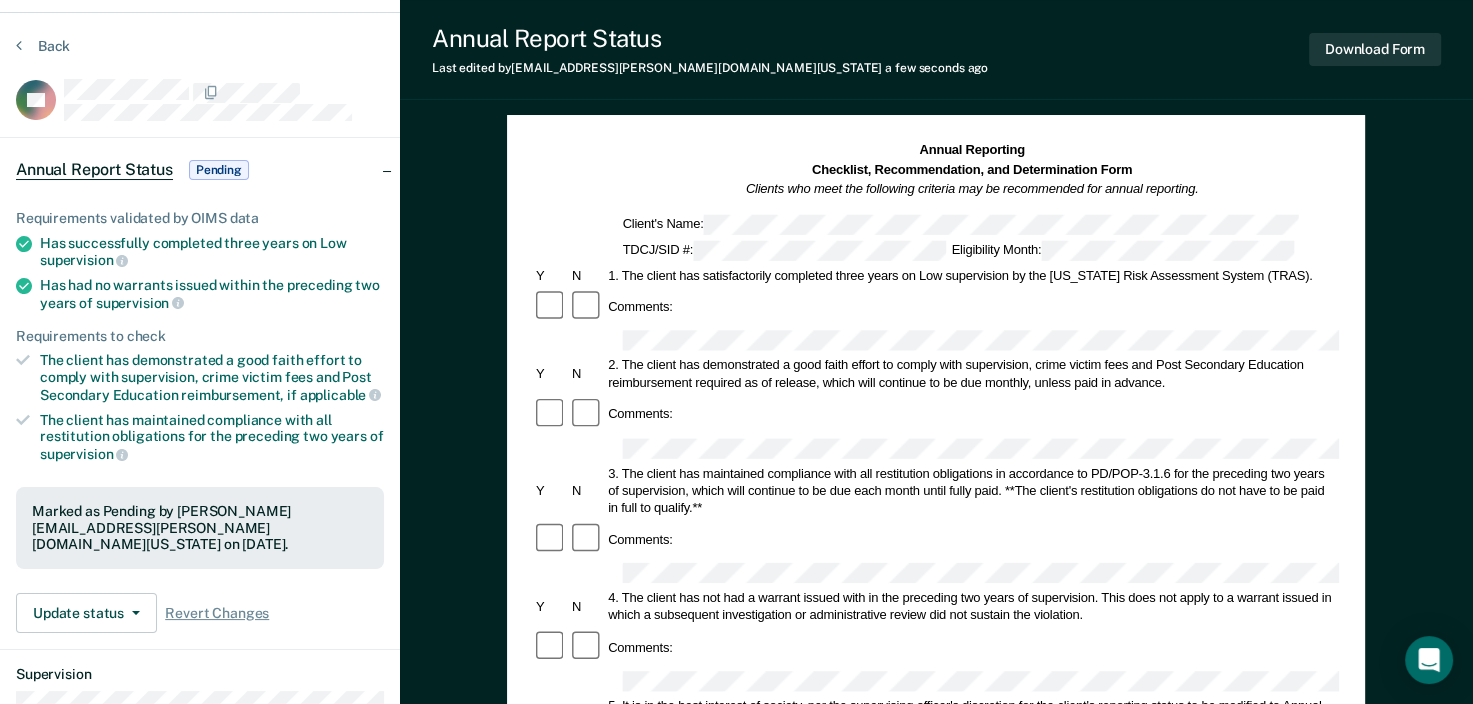 scroll, scrollTop: 0, scrollLeft: 0, axis: both 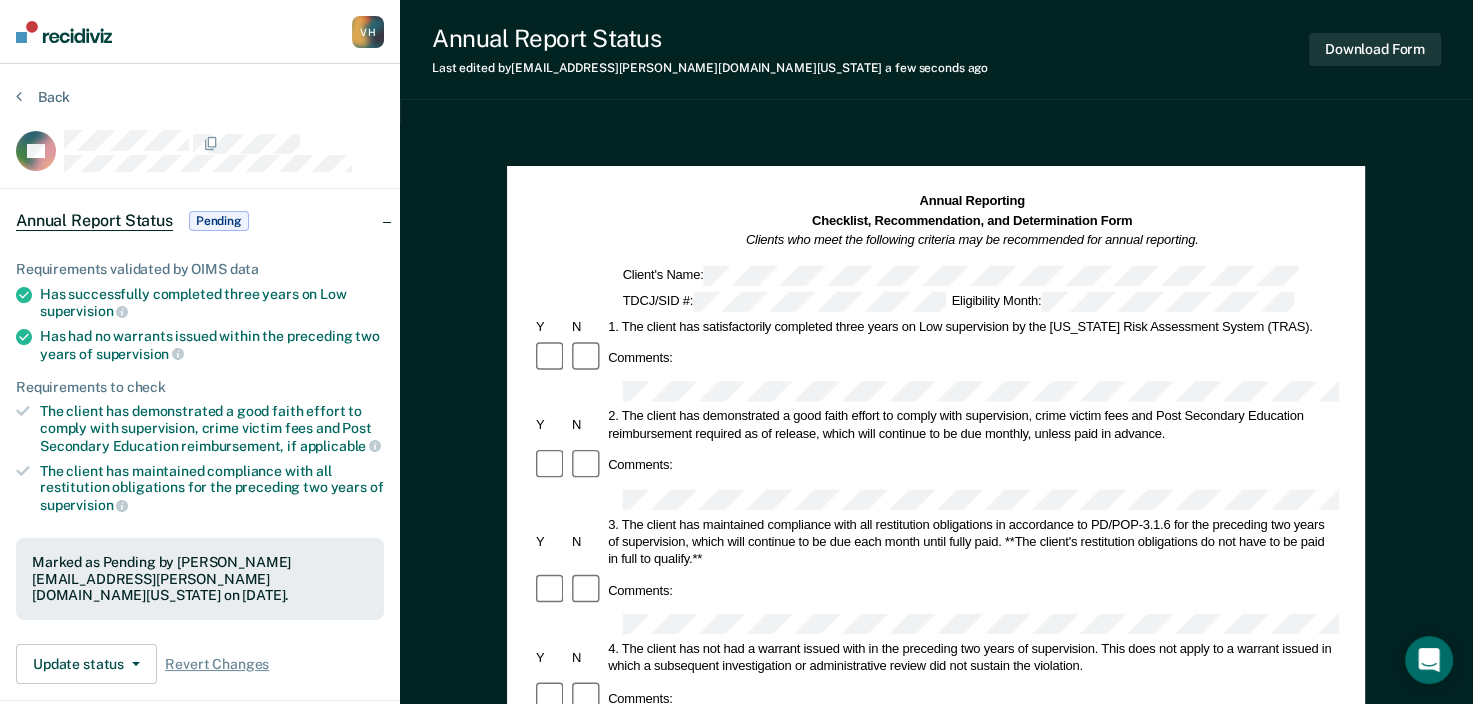 click at bounding box center [64, 32] 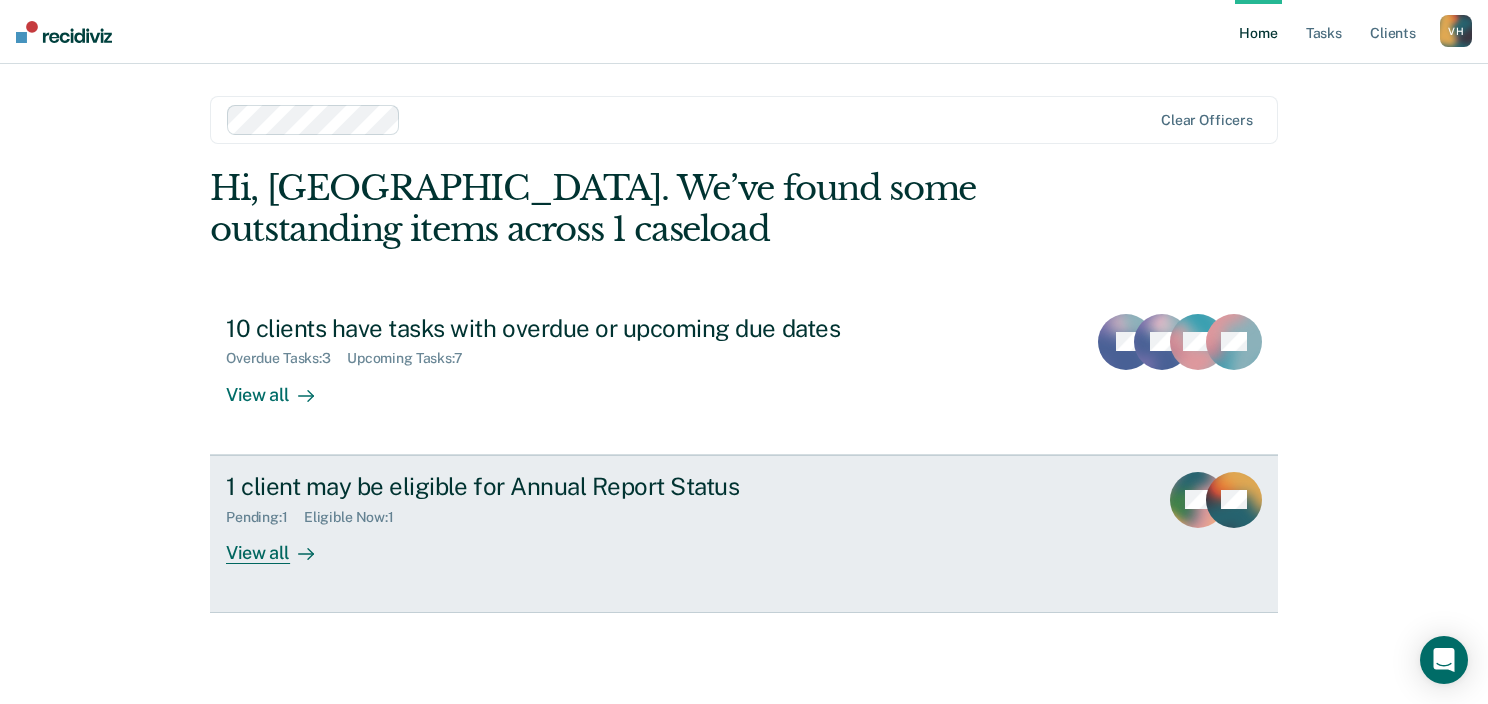 click on "View all" at bounding box center [282, 544] 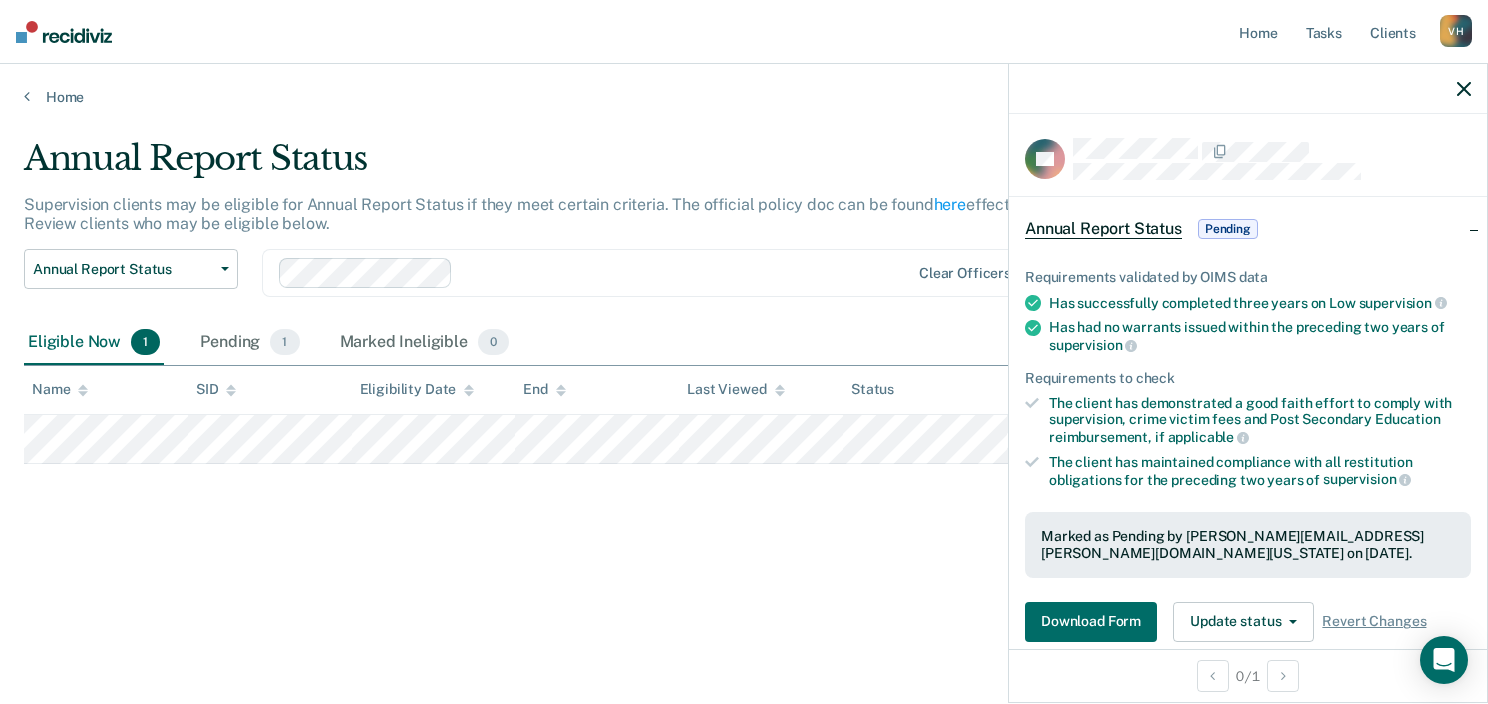 click 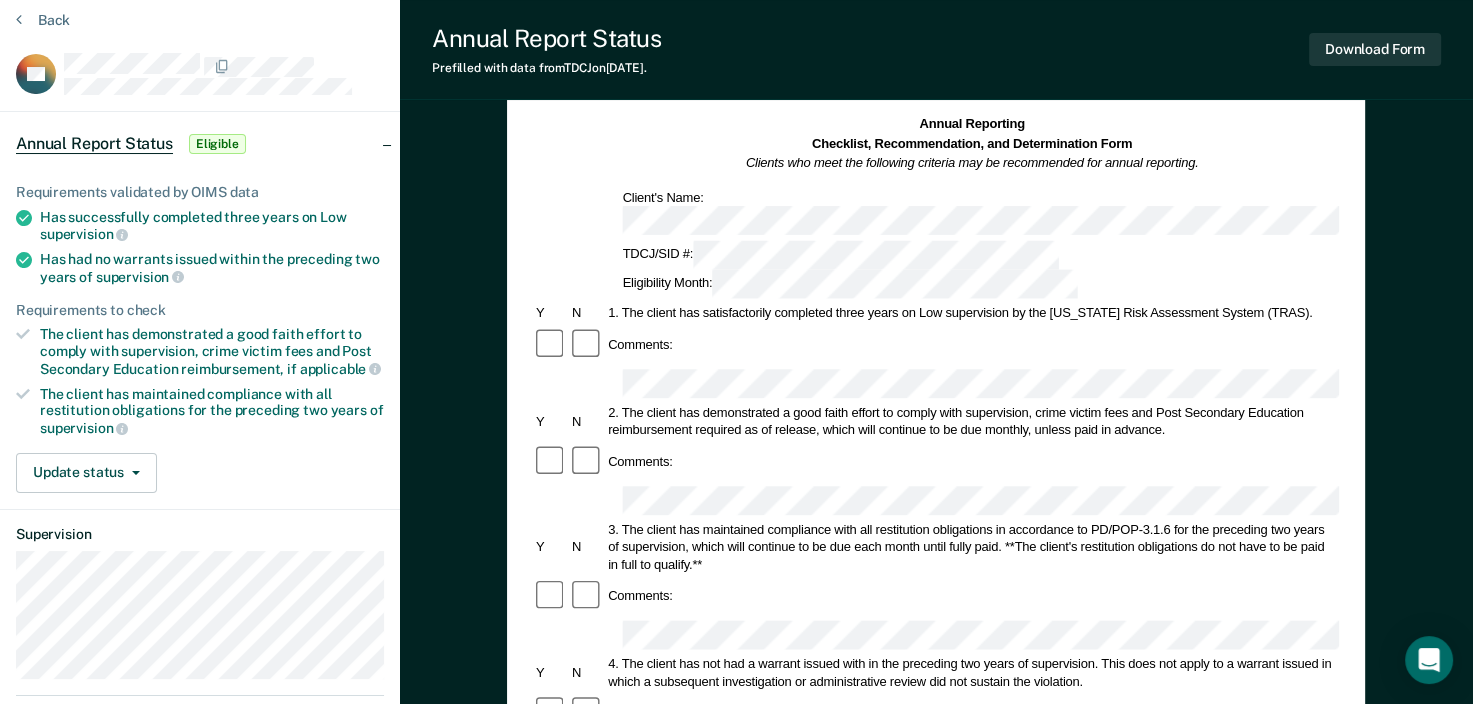 scroll, scrollTop: 100, scrollLeft: 0, axis: vertical 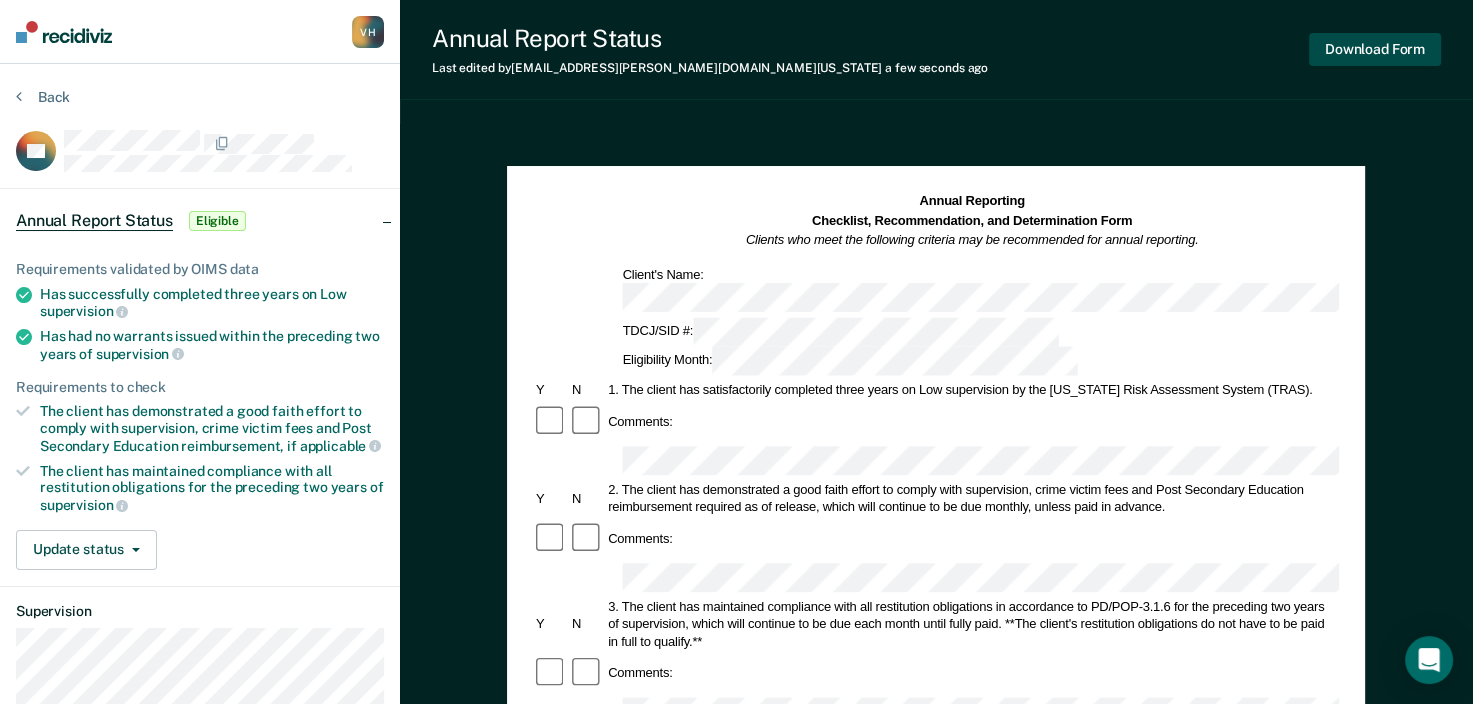 click on "Download Form" at bounding box center (1375, 49) 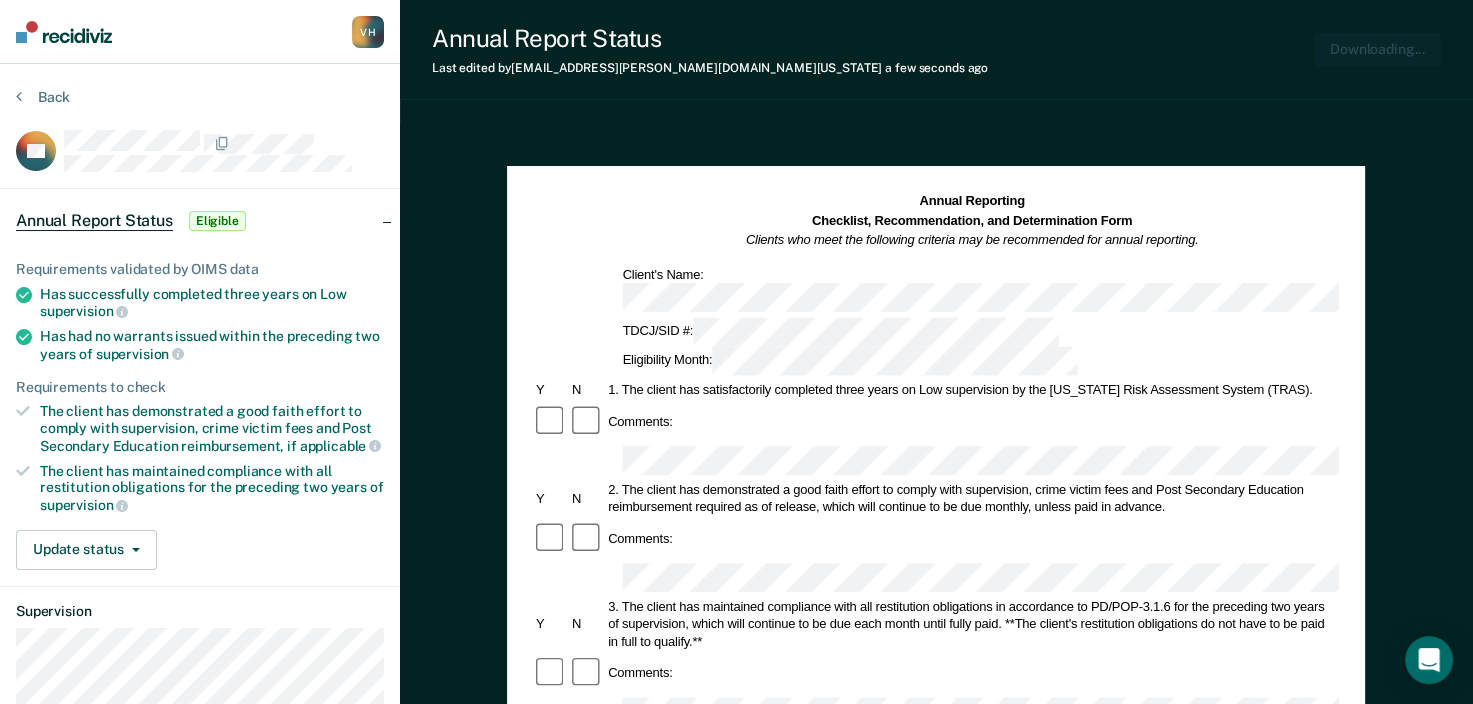 scroll, scrollTop: 0, scrollLeft: 0, axis: both 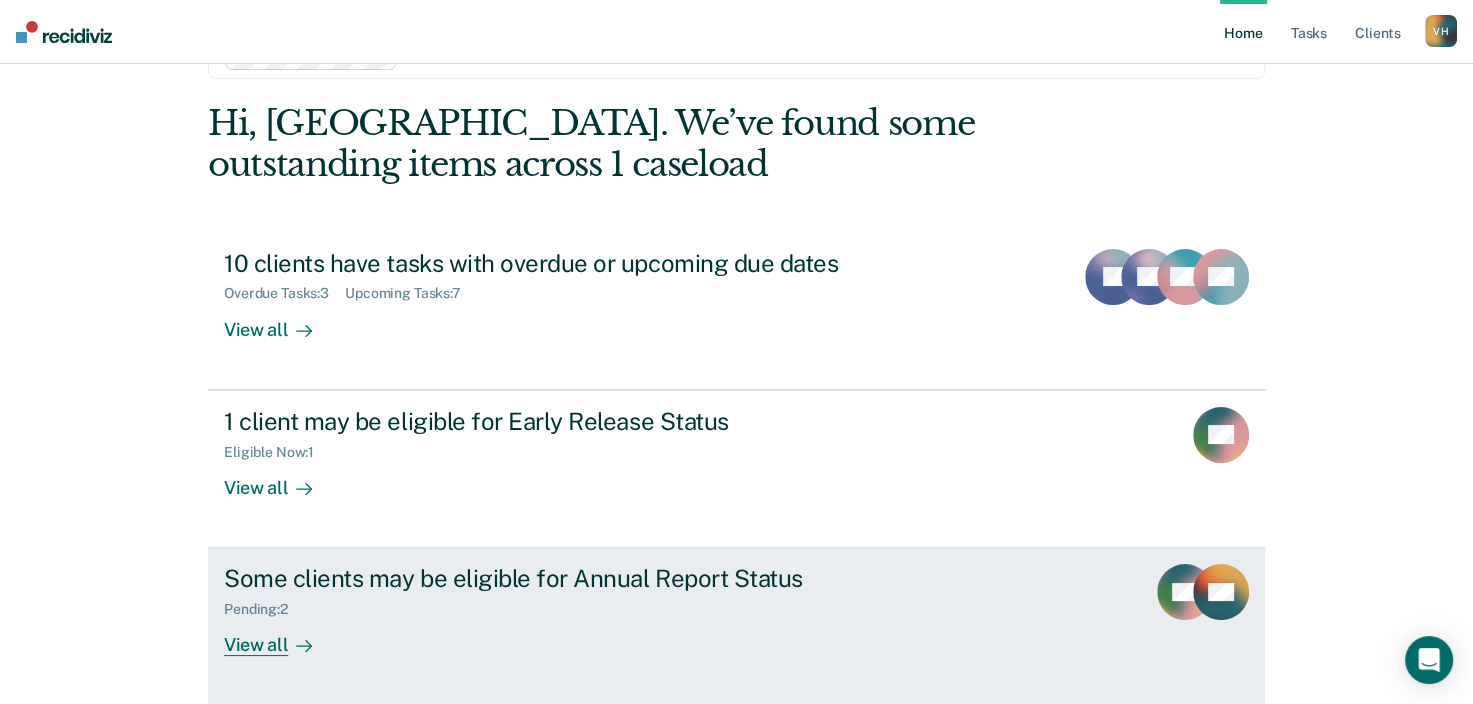 click on "Some clients may be eligible for Annual Report Status" at bounding box center (575, 578) 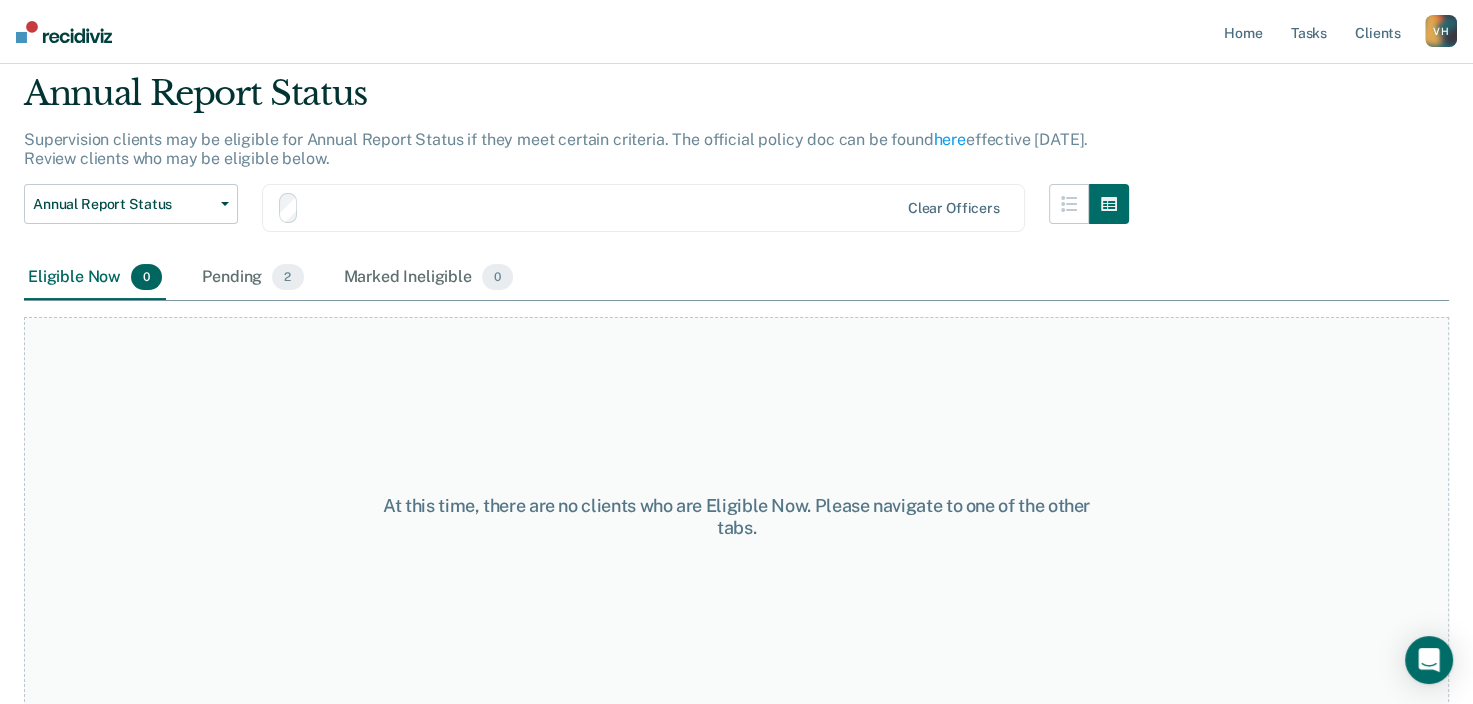 scroll, scrollTop: 0, scrollLeft: 0, axis: both 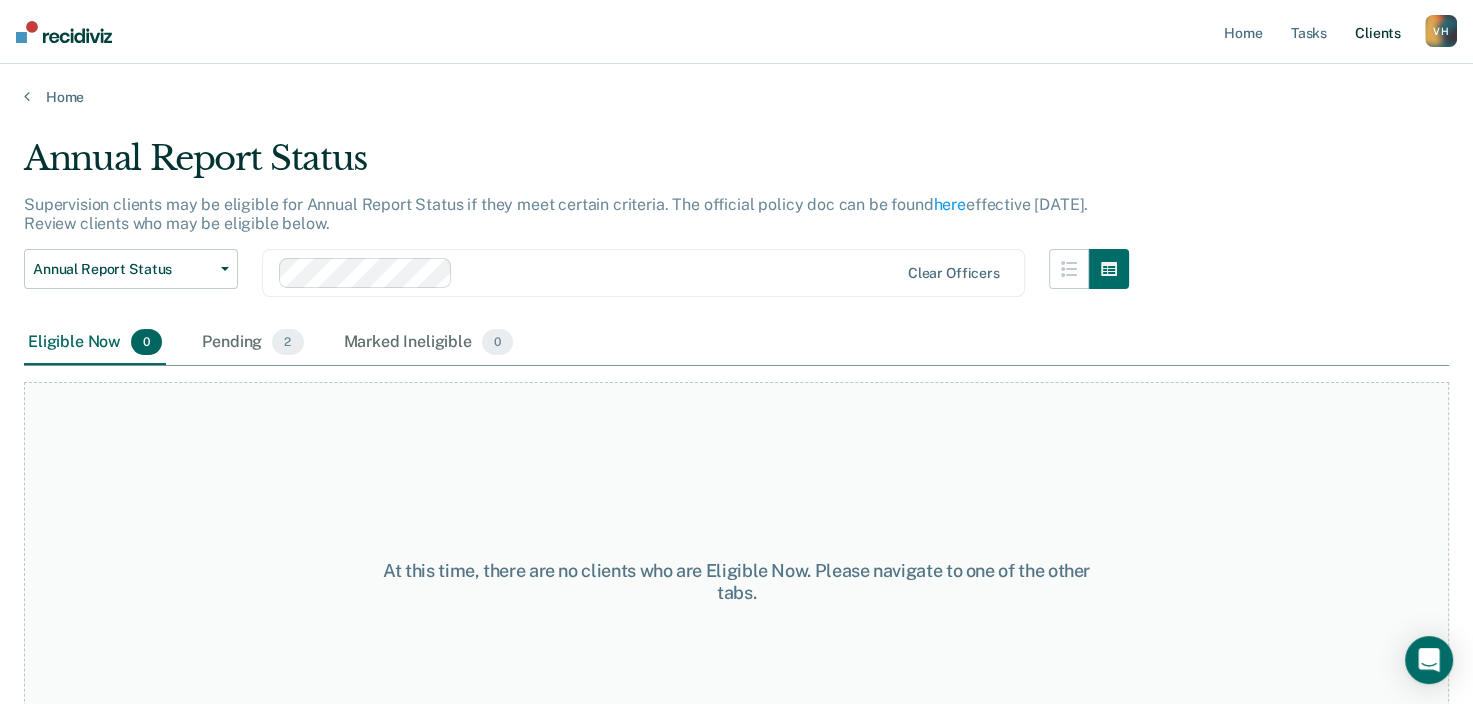 click on "Client s" at bounding box center [1378, 32] 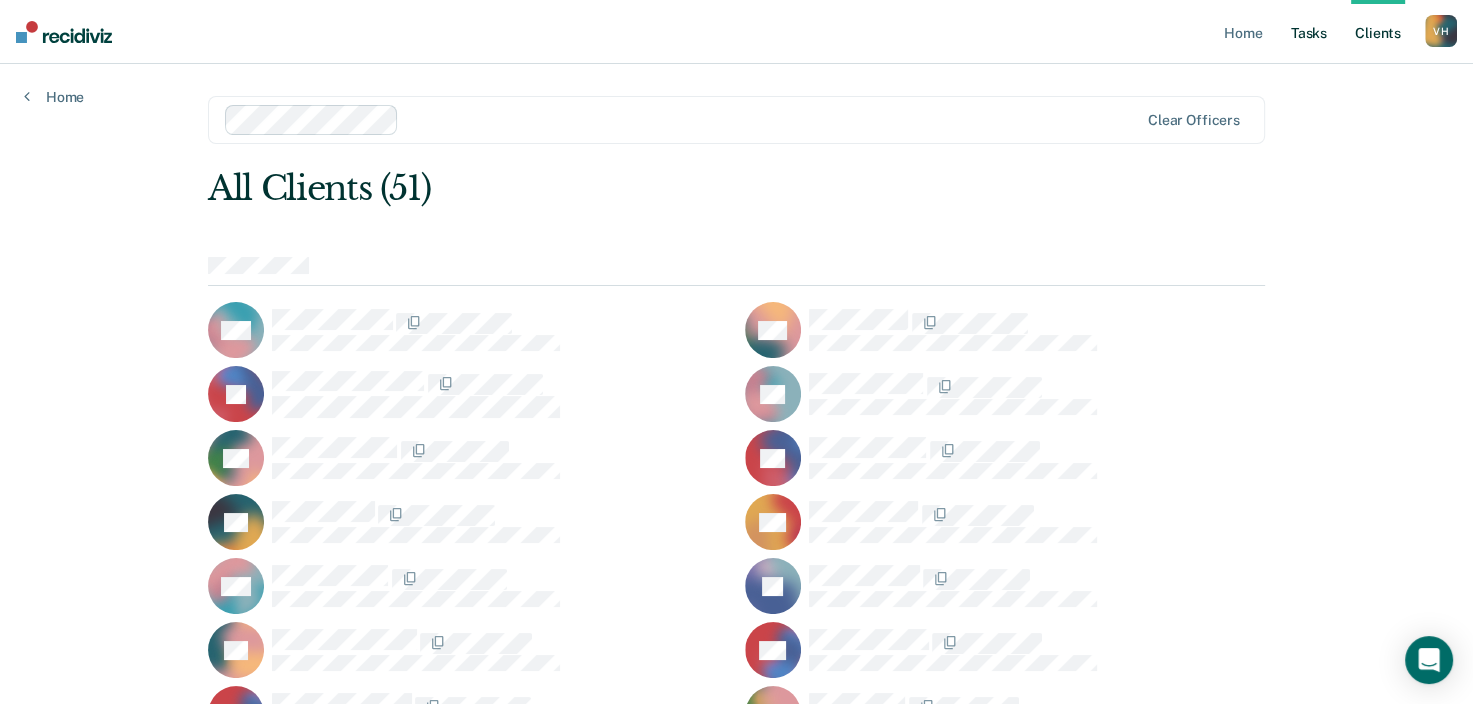 click on "Tasks" at bounding box center (1309, 32) 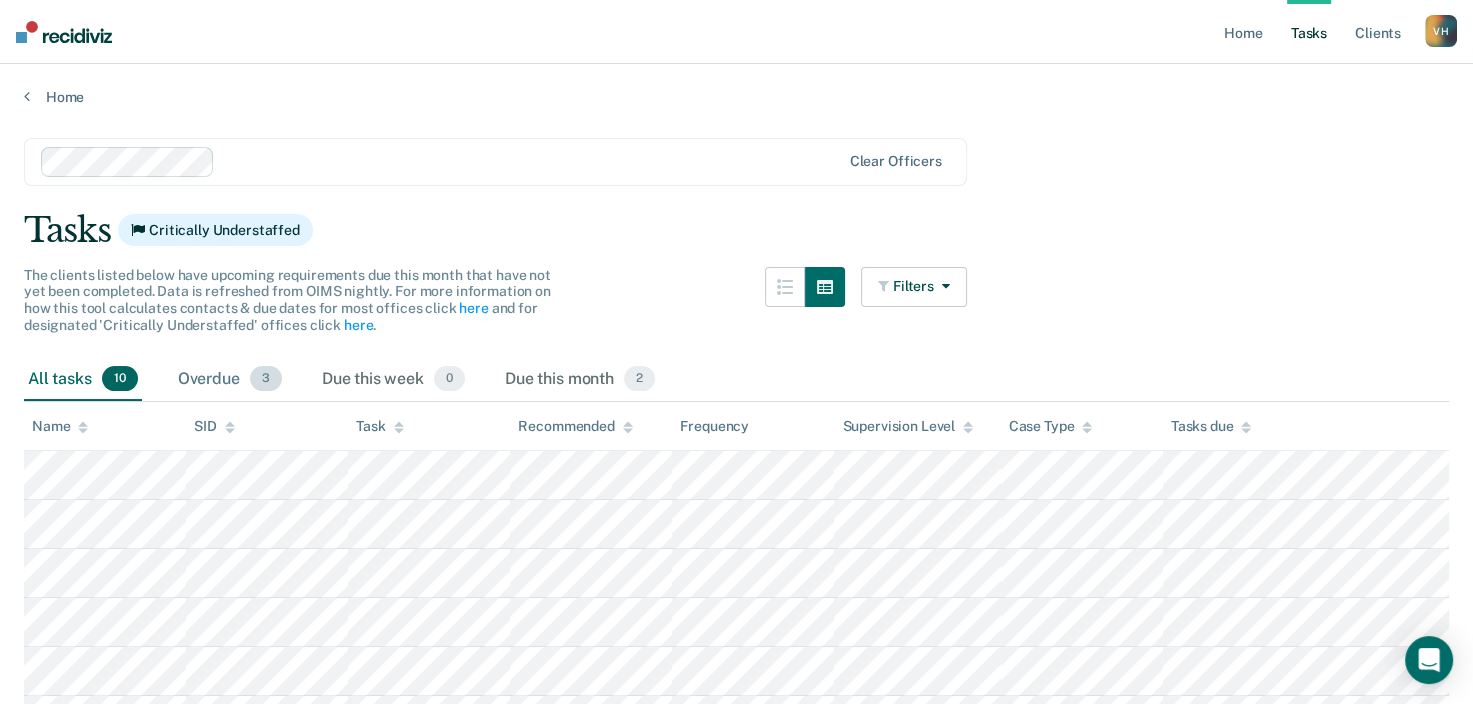 click on "Overdue 3" at bounding box center (230, 380) 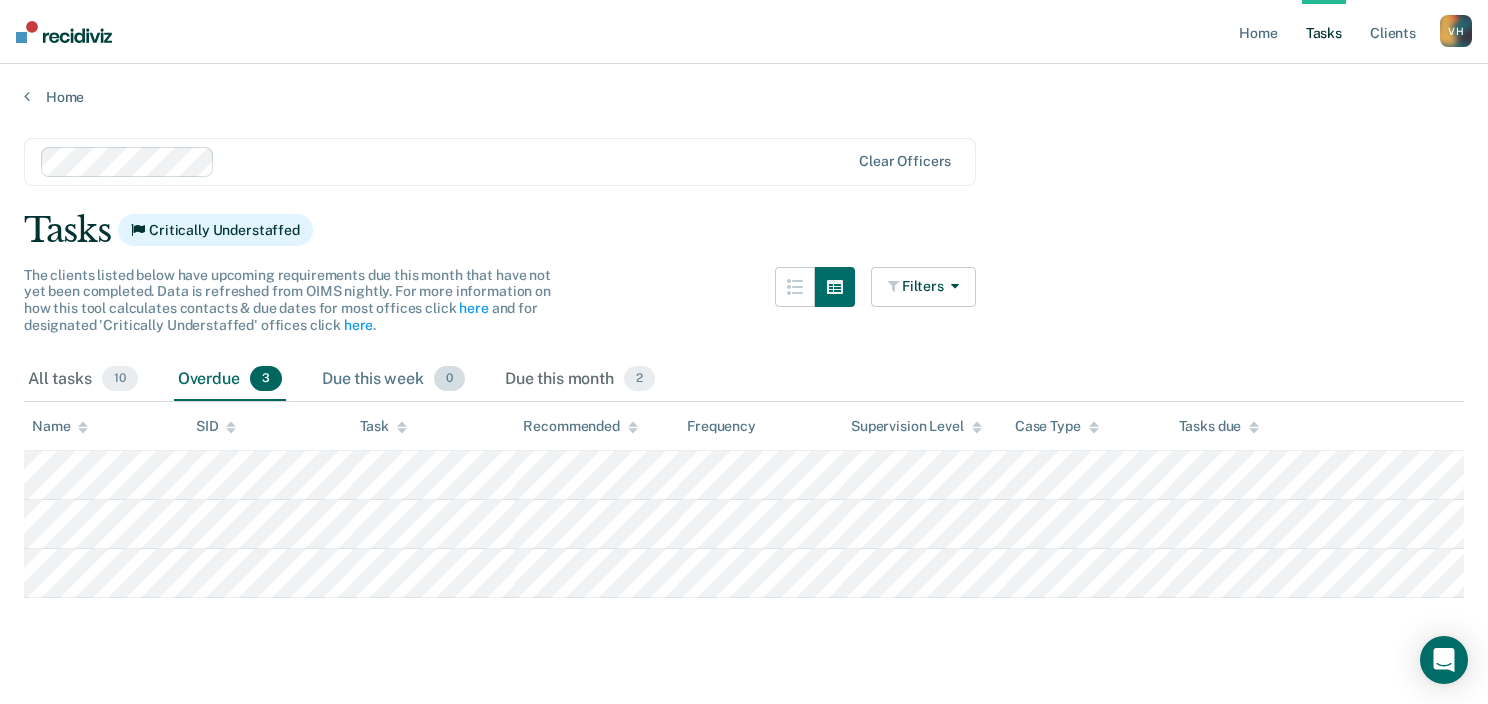 click on "Due this week 0" at bounding box center [393, 380] 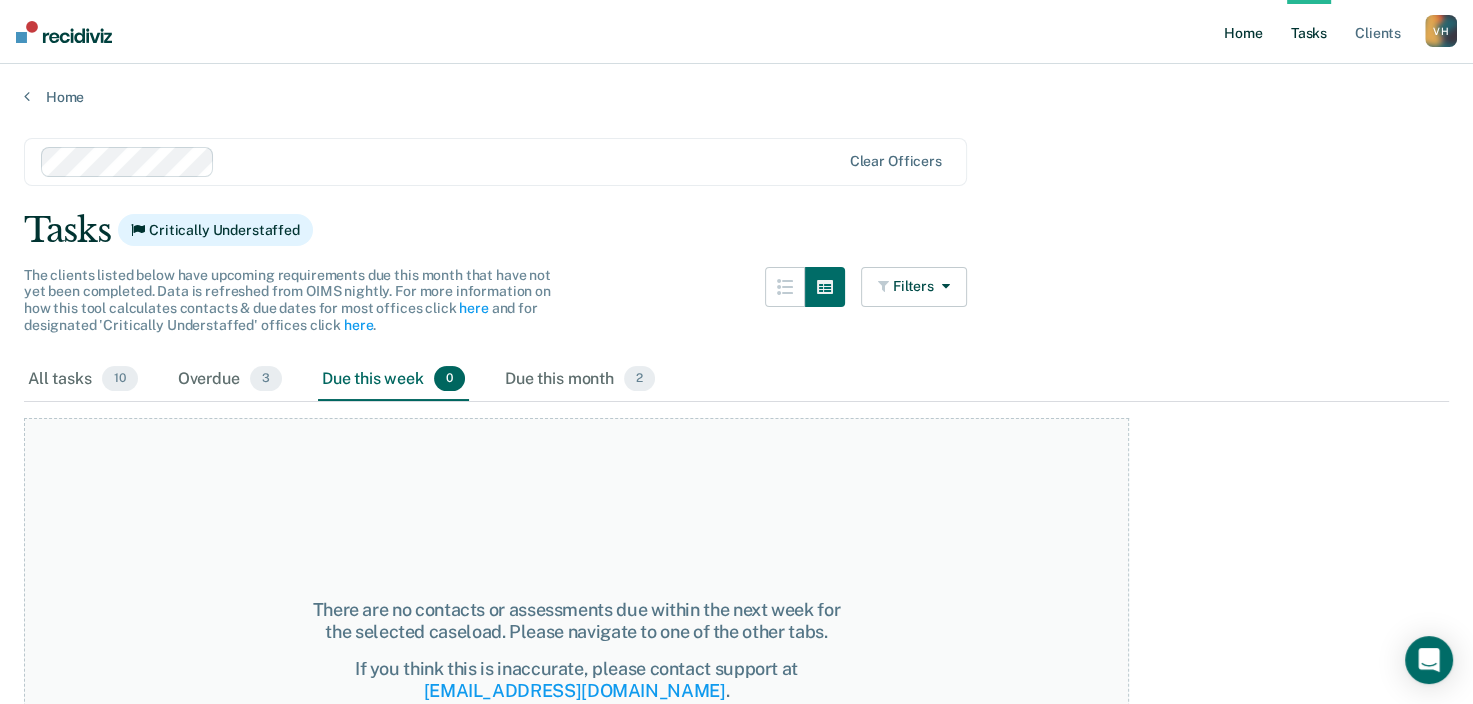 click on "Home" at bounding box center (1243, 32) 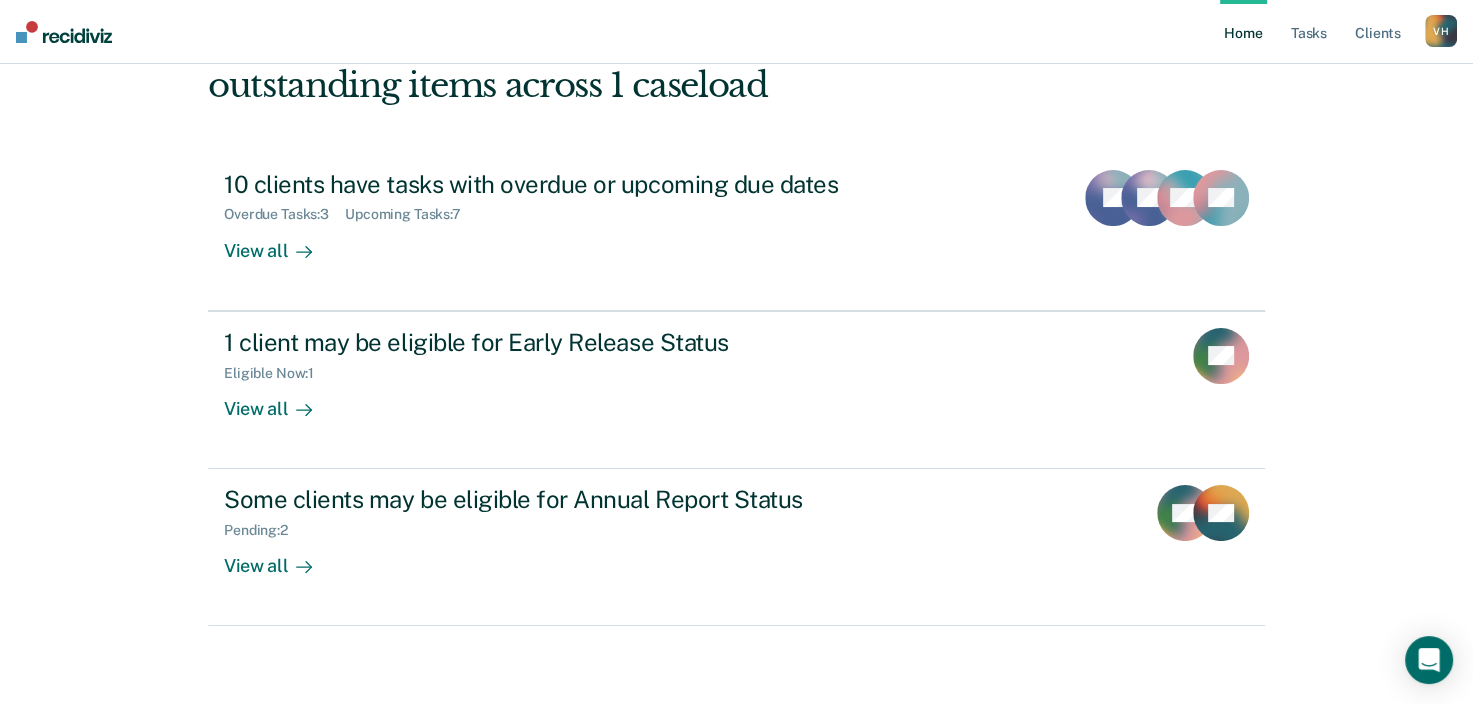scroll, scrollTop: 140, scrollLeft: 0, axis: vertical 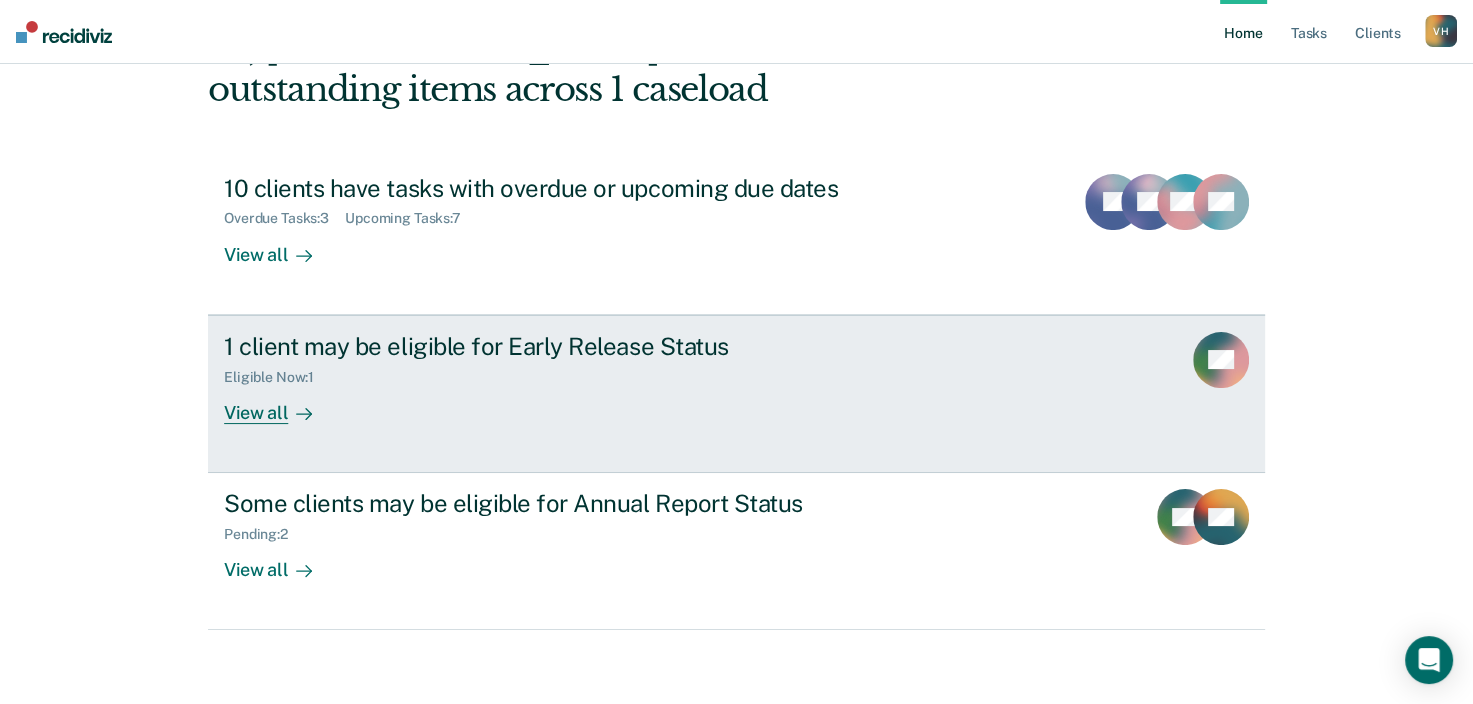 click on "View all" at bounding box center [280, 404] 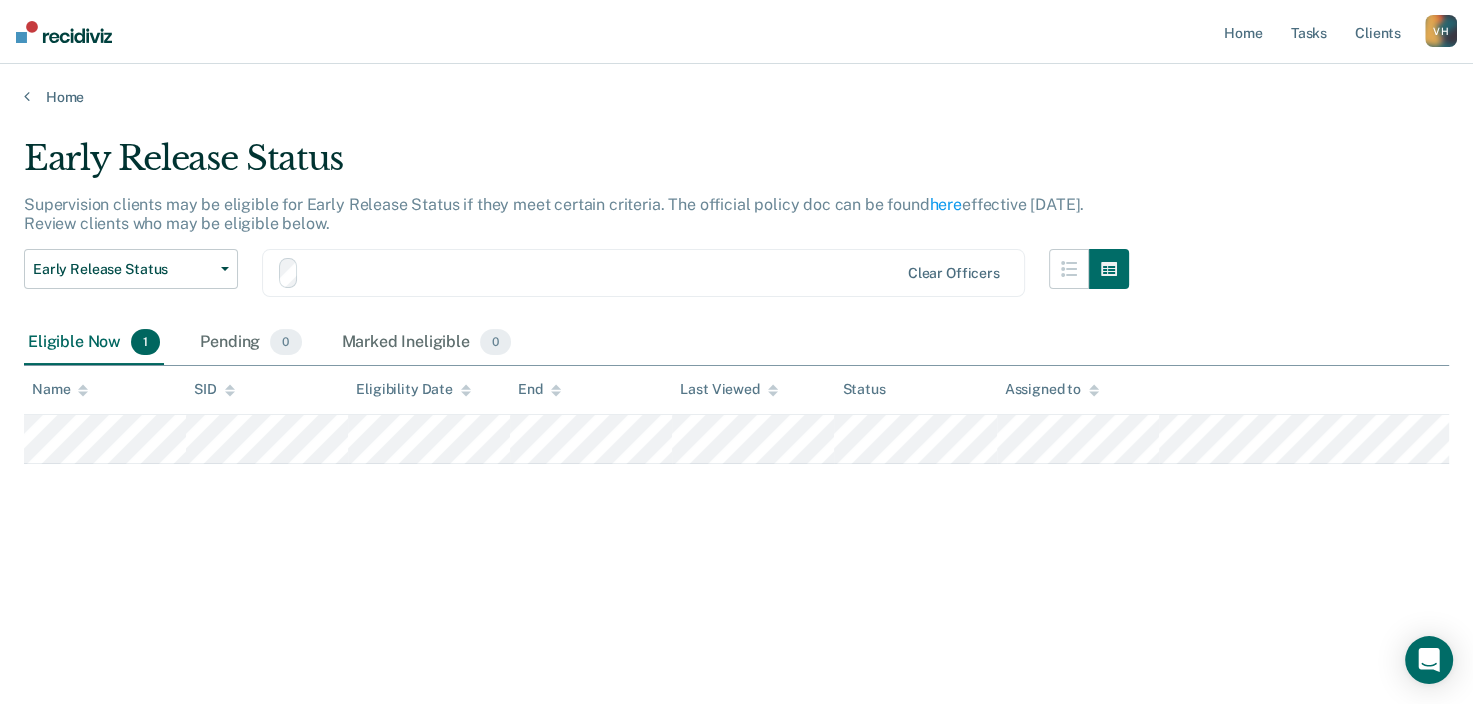 scroll, scrollTop: 0, scrollLeft: 0, axis: both 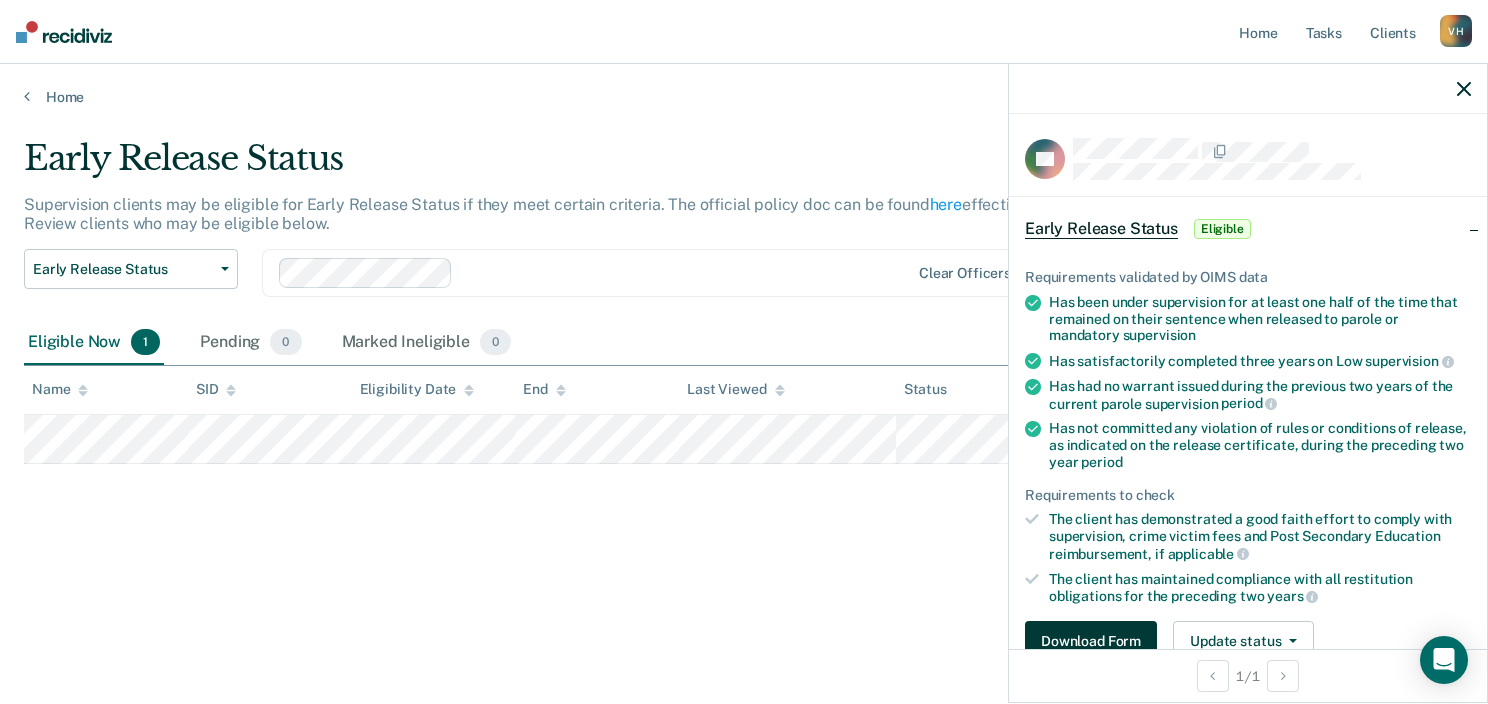 click on "Download Form" at bounding box center [1091, 641] 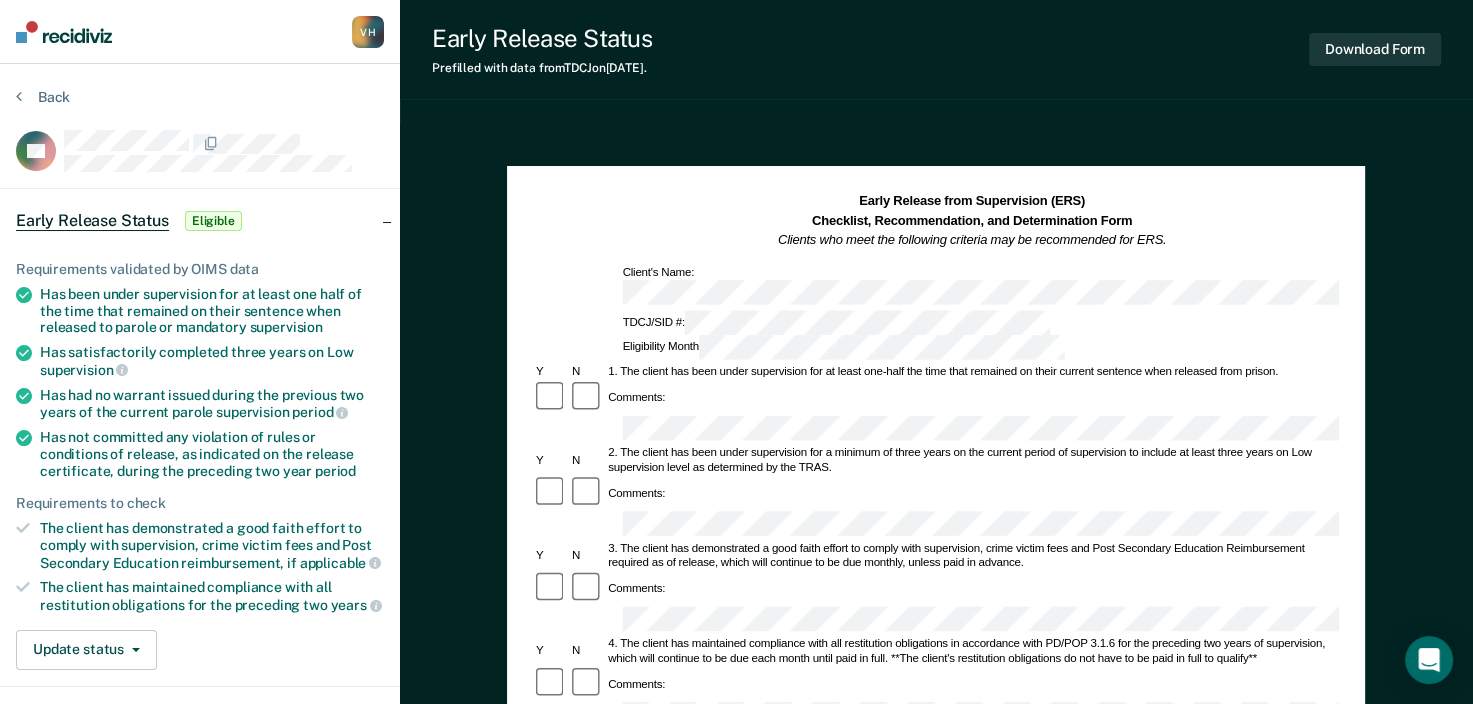 click on "Comments:" at bounding box center [936, 494] 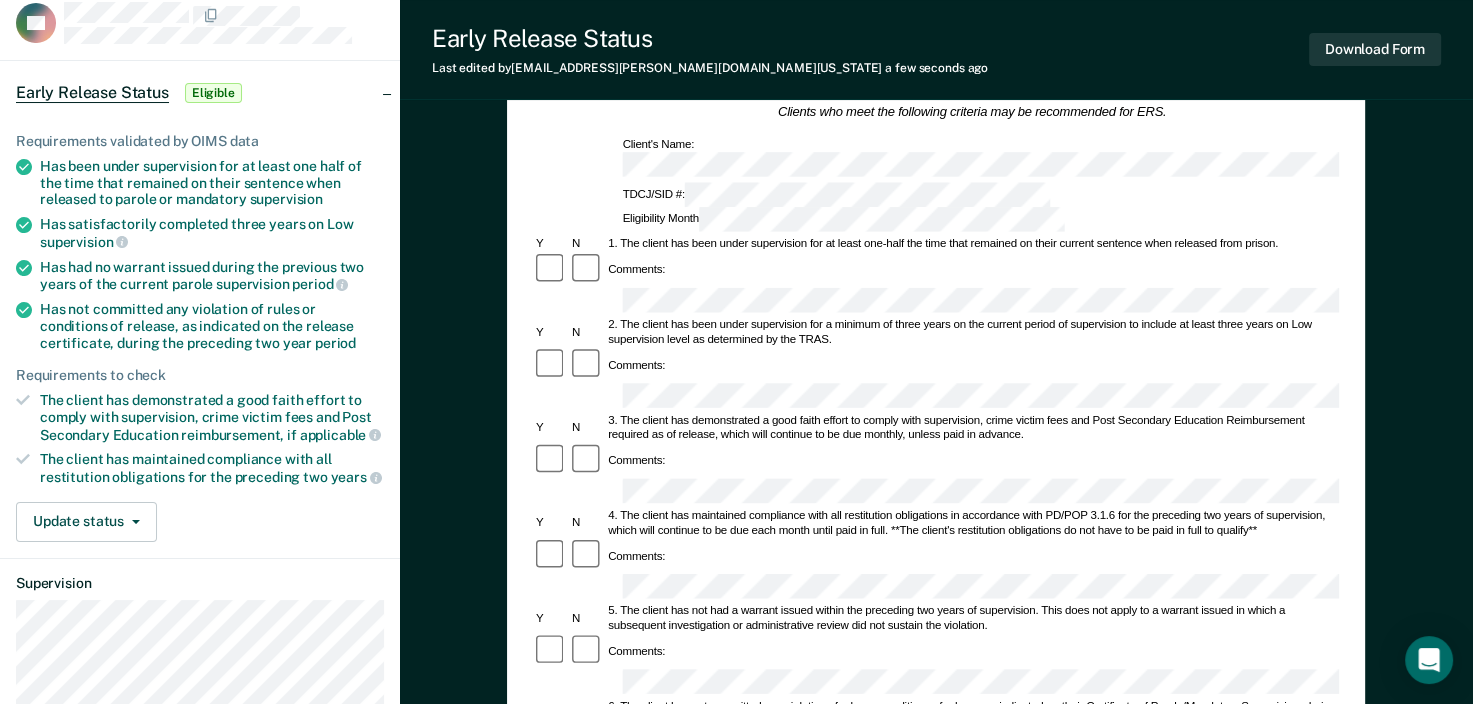 scroll, scrollTop: 190, scrollLeft: 0, axis: vertical 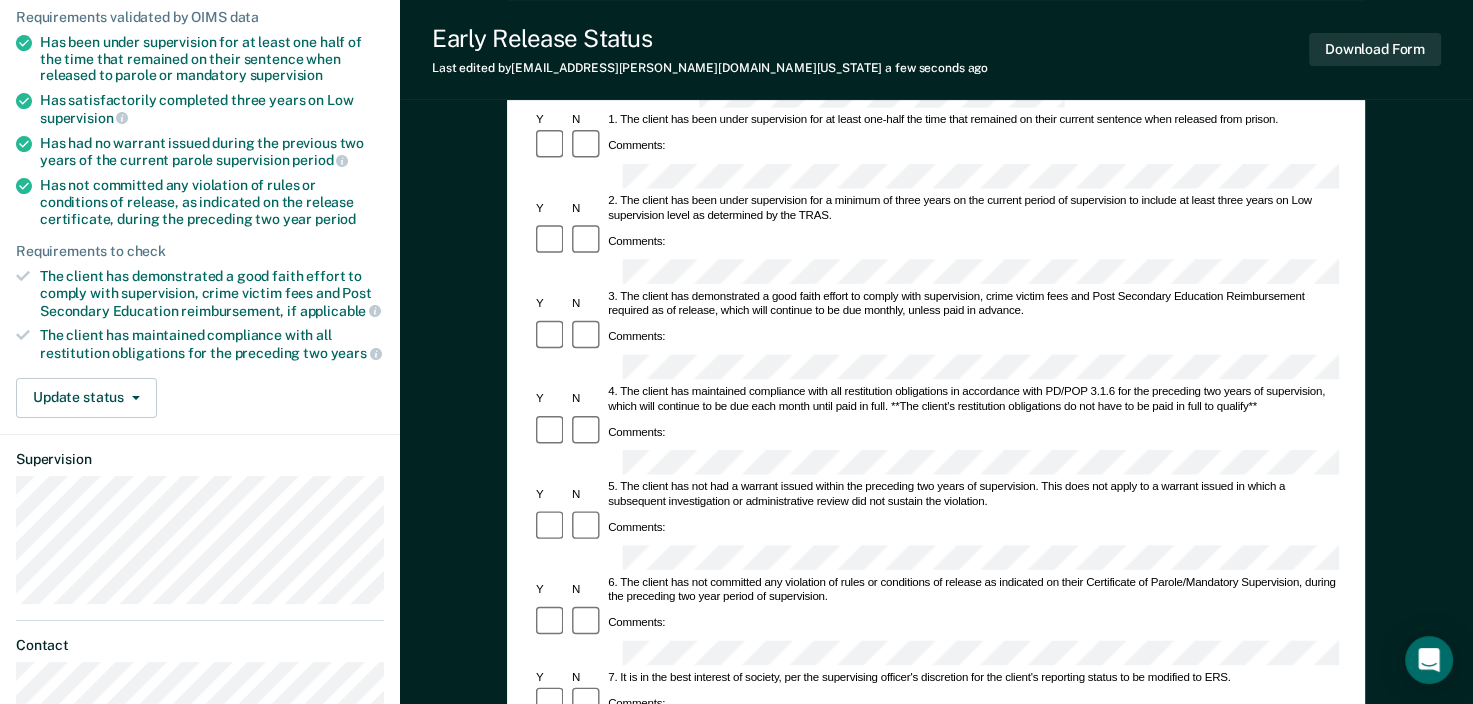 click on "Early Release from Supervision (ERS)   Checklist, Recommendation, and Determination Form Clients who meet the following criteria may be recommended for ERS. Client's Name: TDCJ/SID #: Eligibility Month Y N 1. The client has been under supervision for at least one-half the time that remained on their current sentence when released from prison. Comments: Y N 2. The client has been under supervision for a minimum of three years on the current period of supervision to include at least three years on Low supervision level as determined by the TRAS. Comments: Y N 3. The client has demonstrated a good faith effort to comply with supervision, crime victim fees and Post Secondary Education Reimbursement required as of release, which will continue to be due monthly, unless paid in advance. Comments: Y N Comments: Y N Comments: Y N Comments: Y N 7. It is in the best interest of society, per the supervising officer's discretion for the client's reporting status to be modified to ERS. Comments: Supervising Officer: Date:" at bounding box center [936, 572] 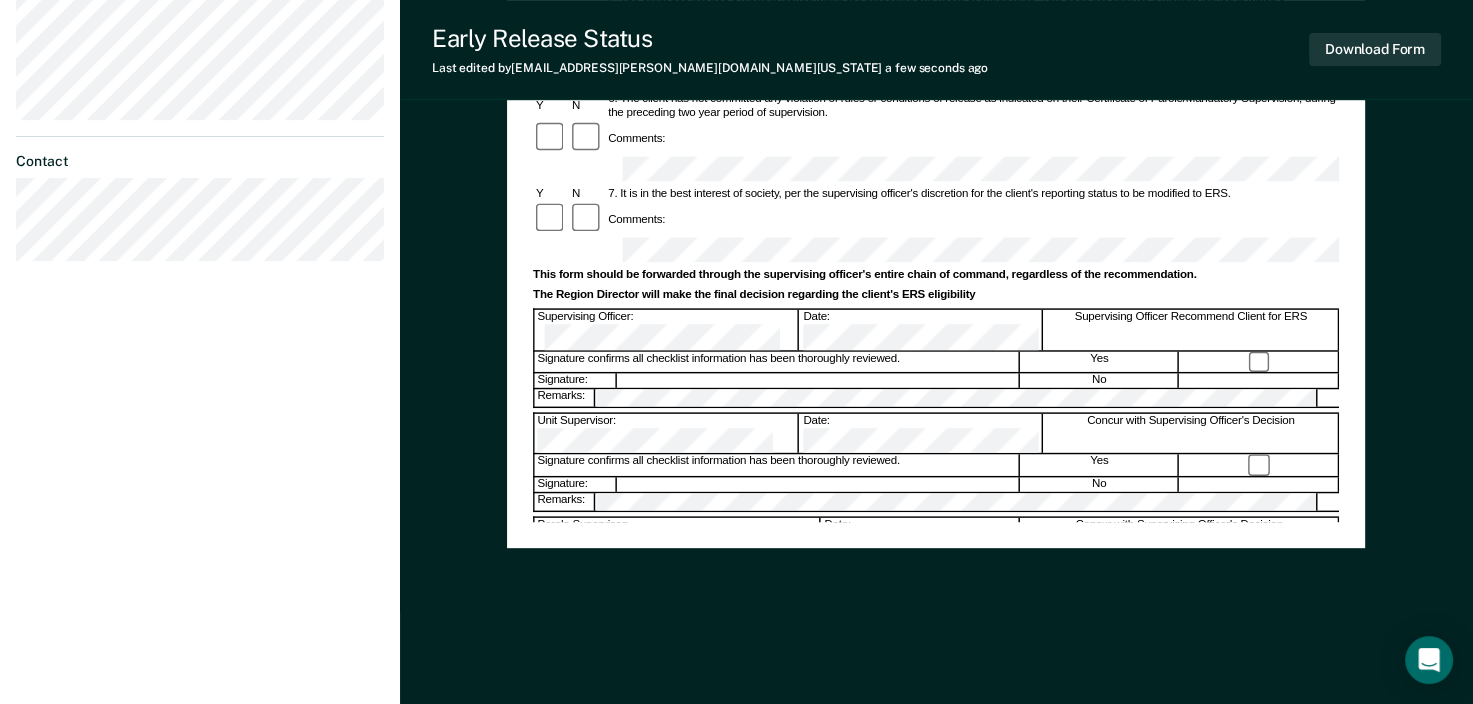 scroll, scrollTop: 0, scrollLeft: 0, axis: both 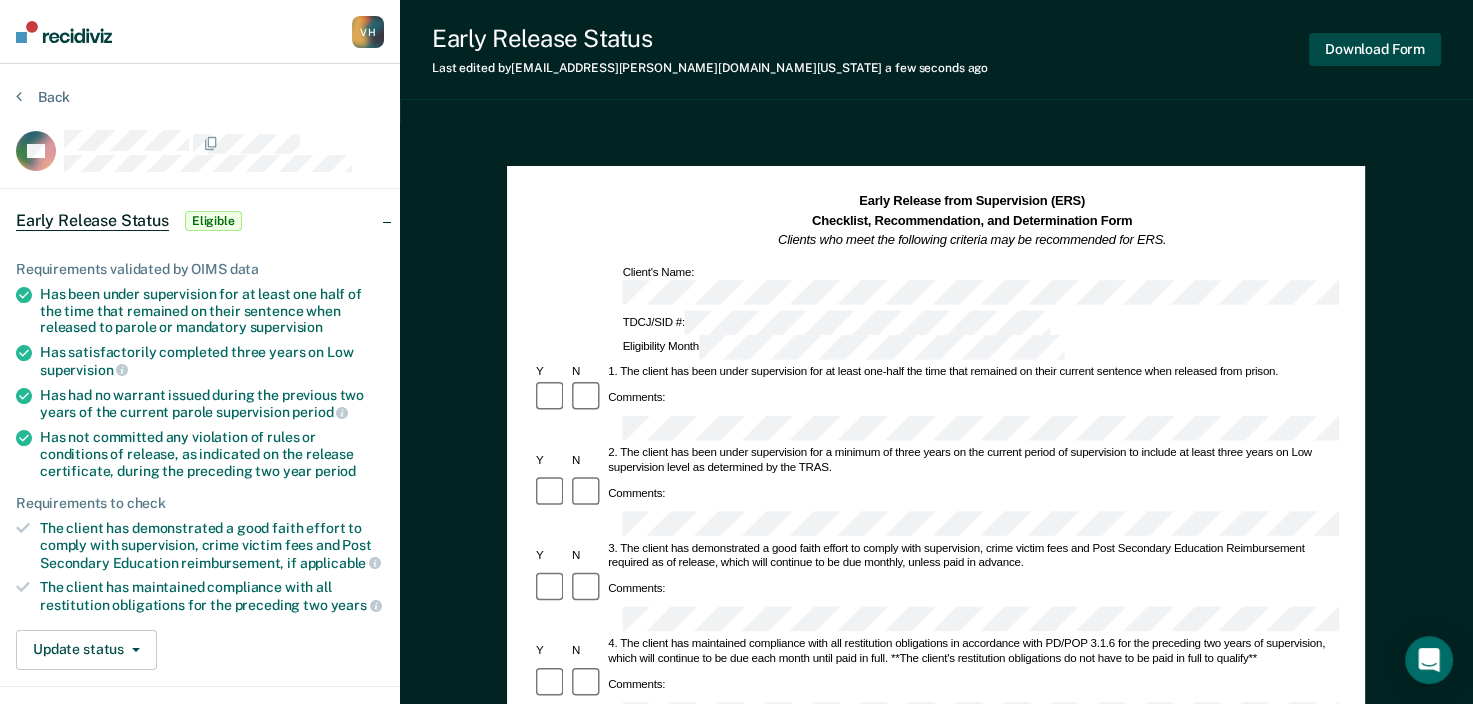click on "Download Form" at bounding box center [1375, 49] 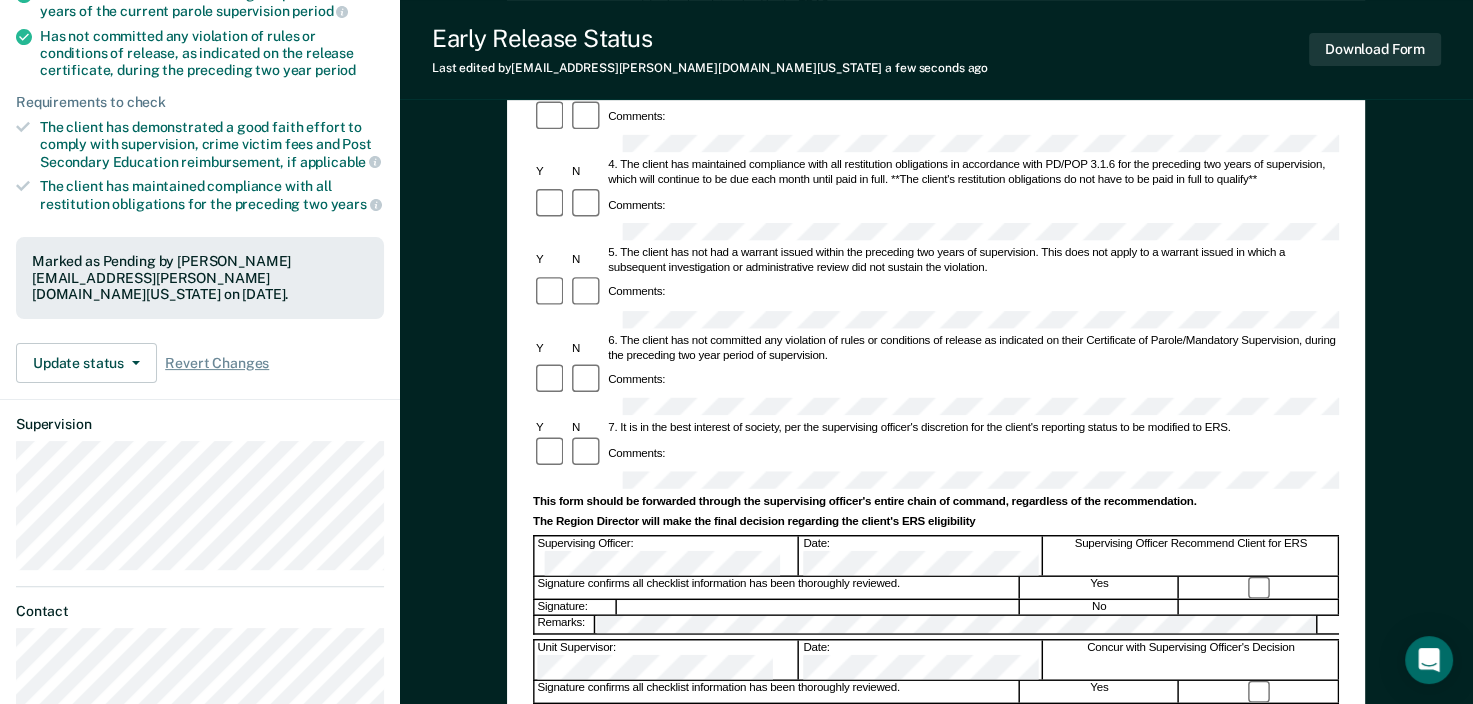 scroll, scrollTop: 537, scrollLeft: 0, axis: vertical 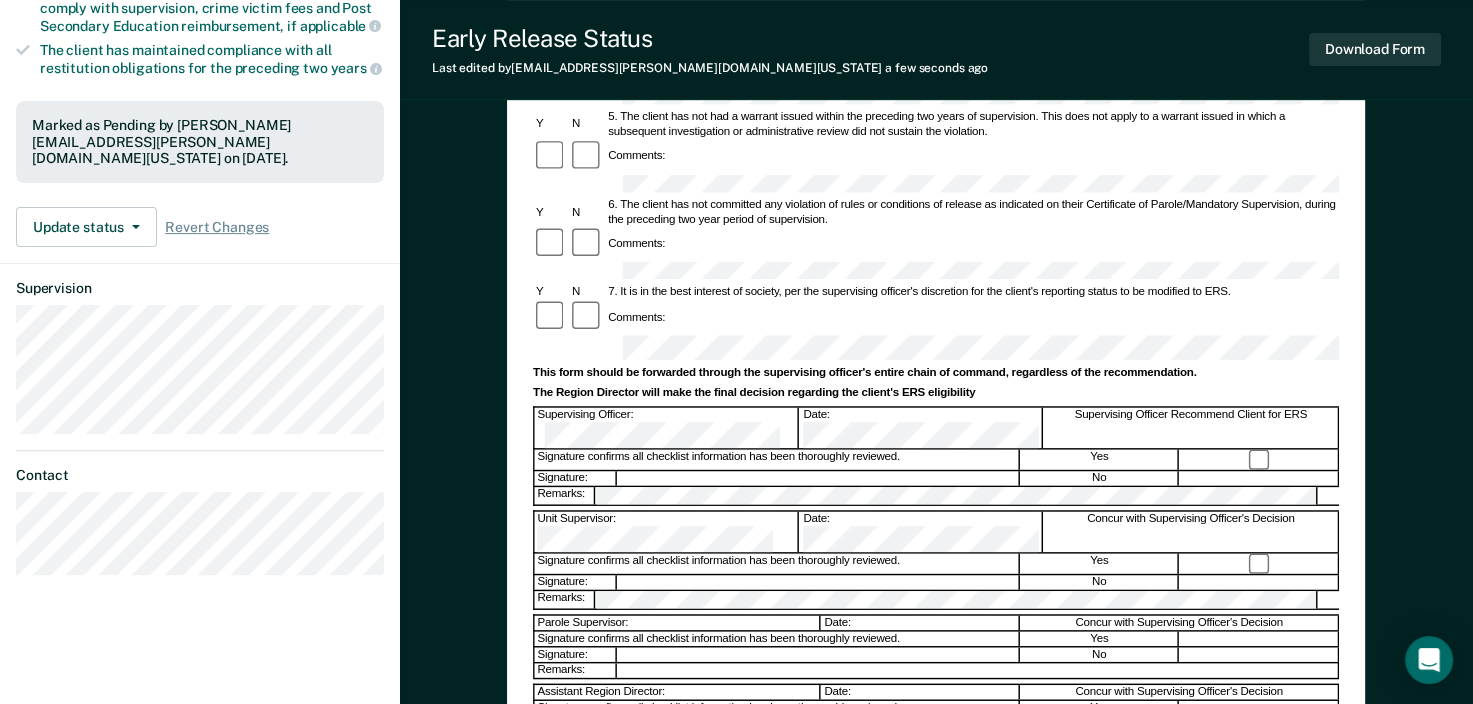 drag, startPoint x: 1472, startPoint y: 485, endPoint x: 1477, endPoint y: 524, distance: 39.319206 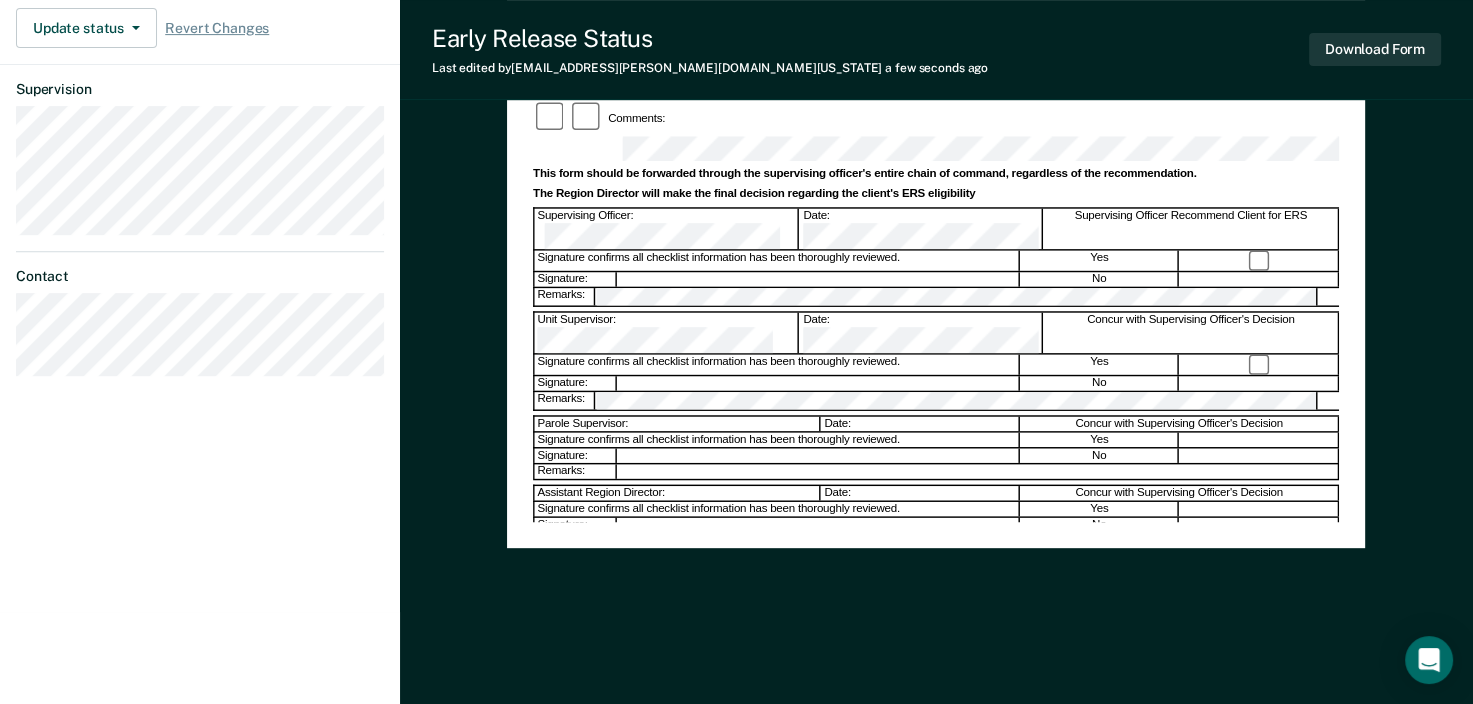scroll, scrollTop: 0, scrollLeft: 0, axis: both 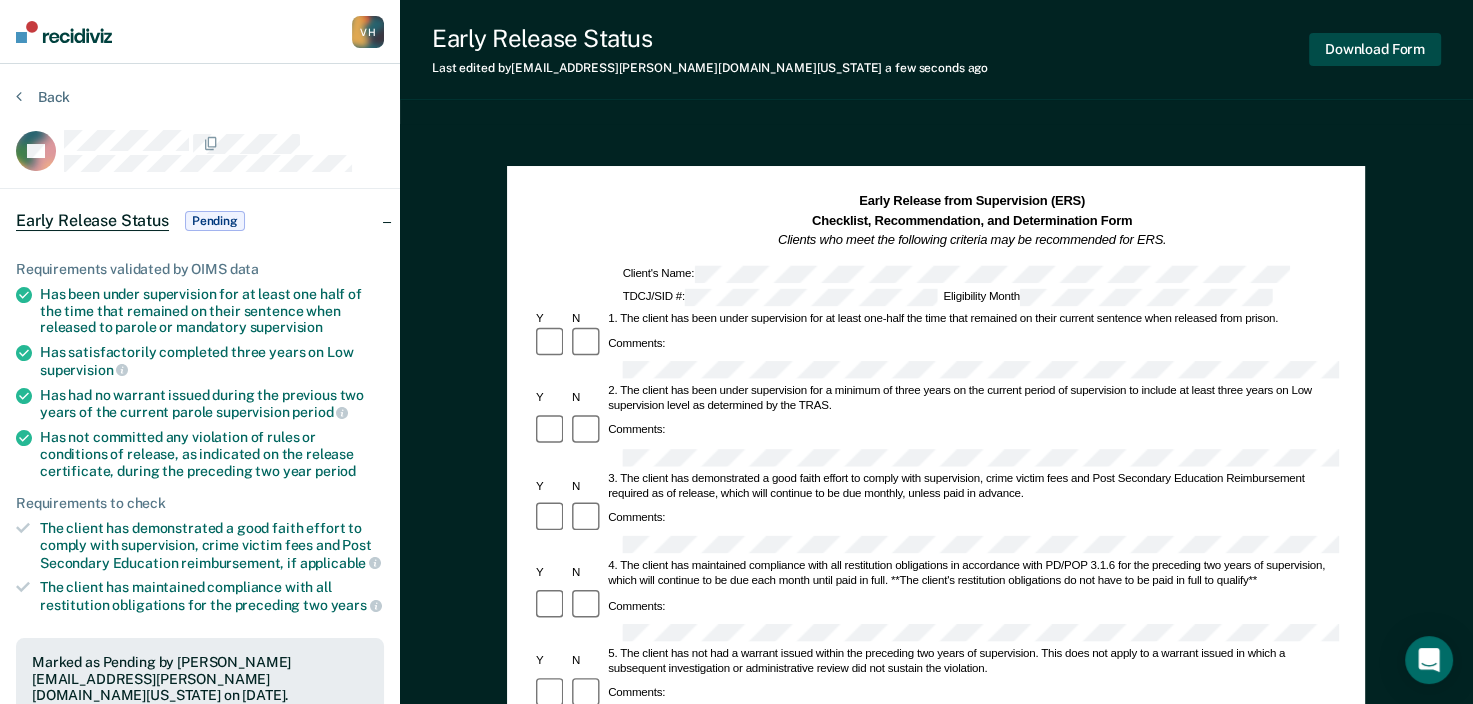 click on "Download Form" at bounding box center (1375, 49) 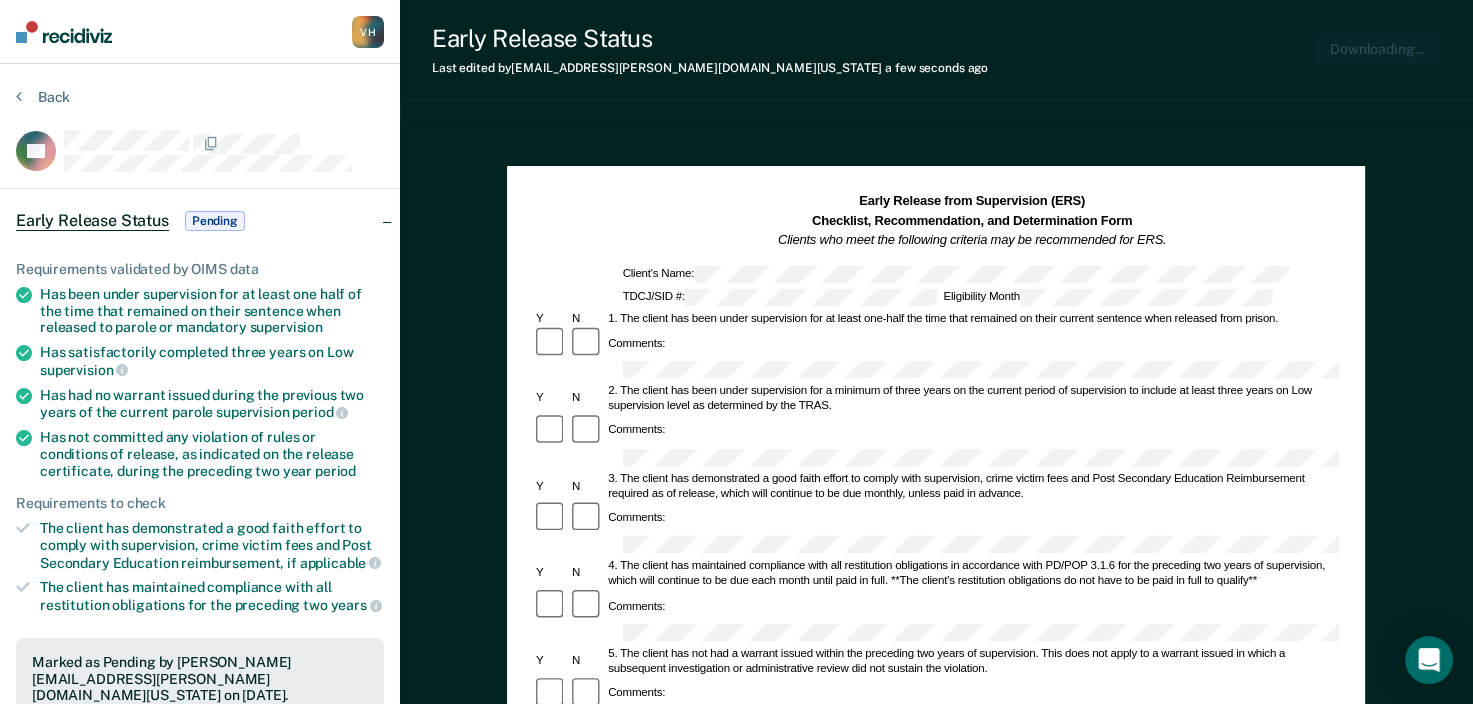 scroll, scrollTop: 0, scrollLeft: 0, axis: both 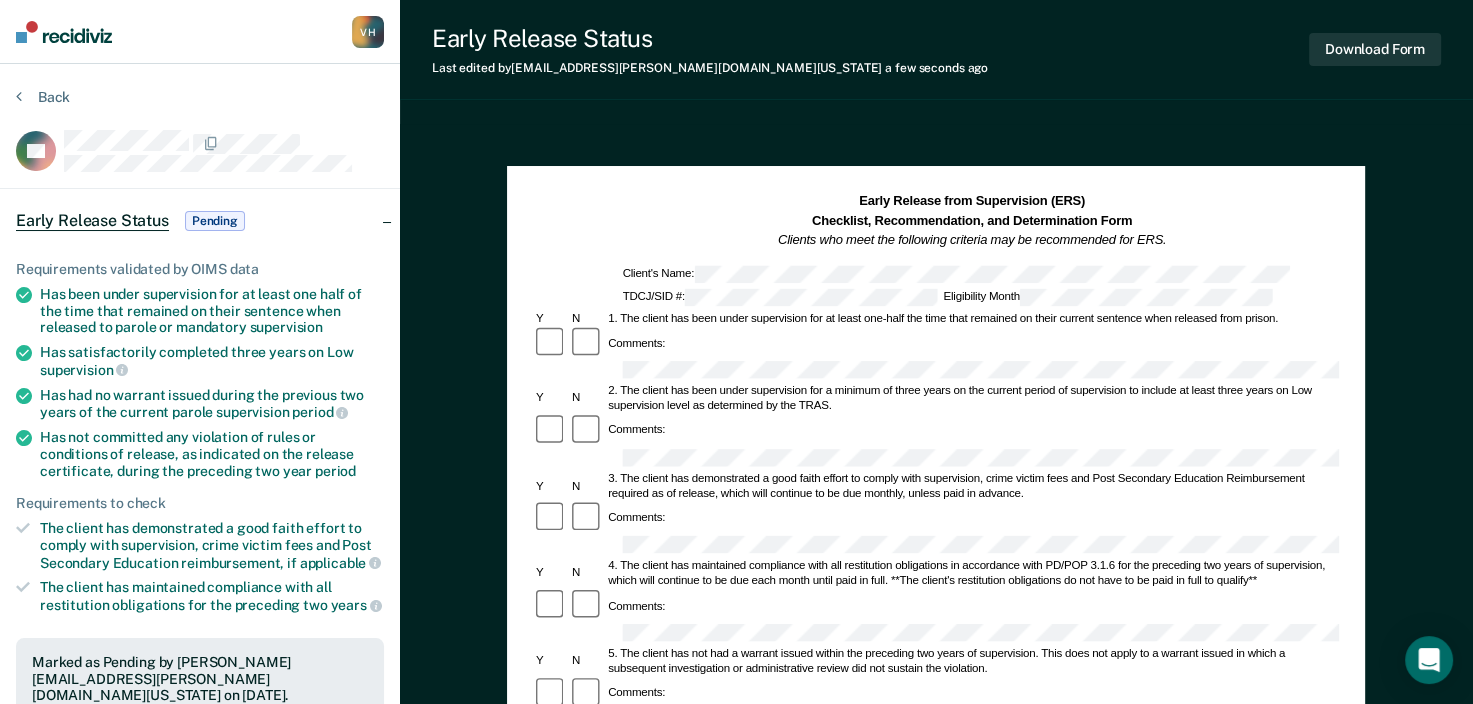 click on "Early Release Status Last edited by  [PERSON_NAME][EMAIL_ADDRESS][PERSON_NAME][DOMAIN_NAME][US_STATE]   a few seconds ago Download Form" at bounding box center (936, 50) 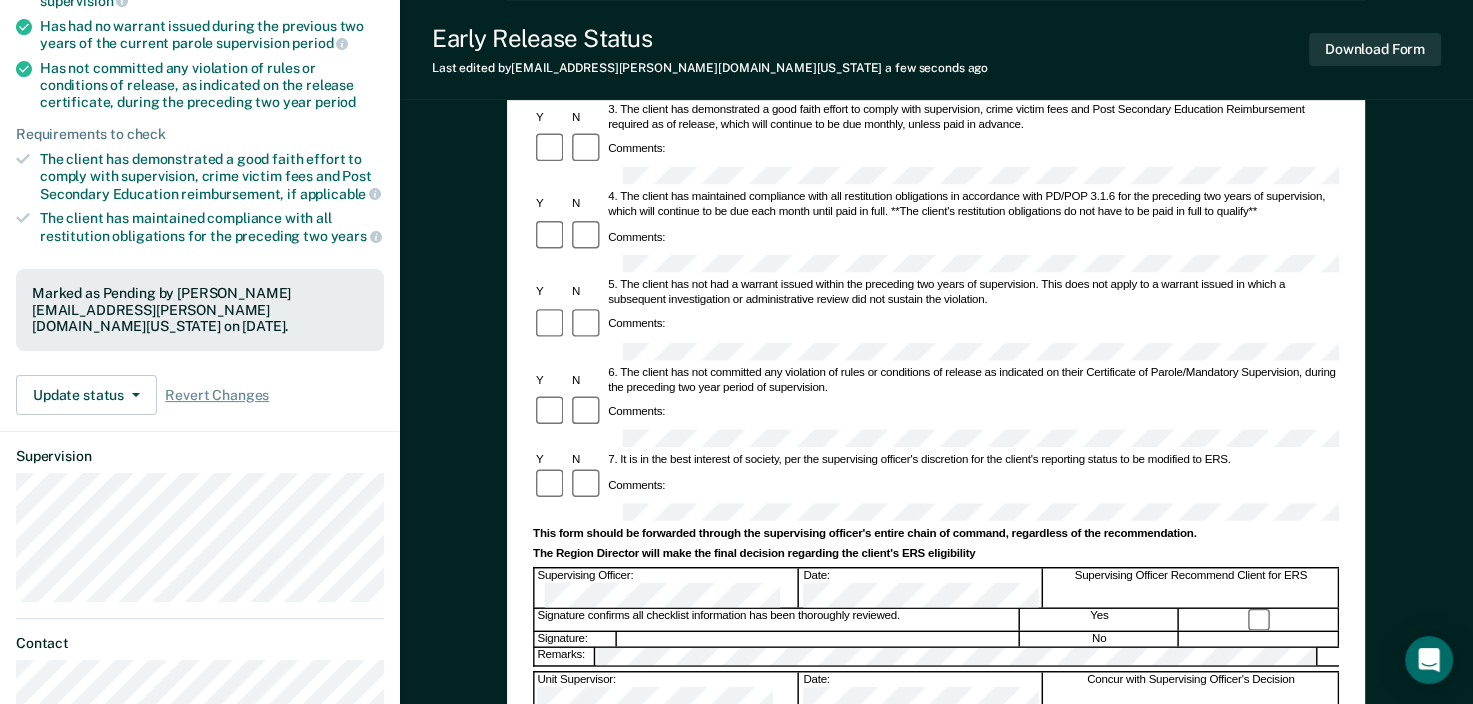 scroll, scrollTop: 736, scrollLeft: 0, axis: vertical 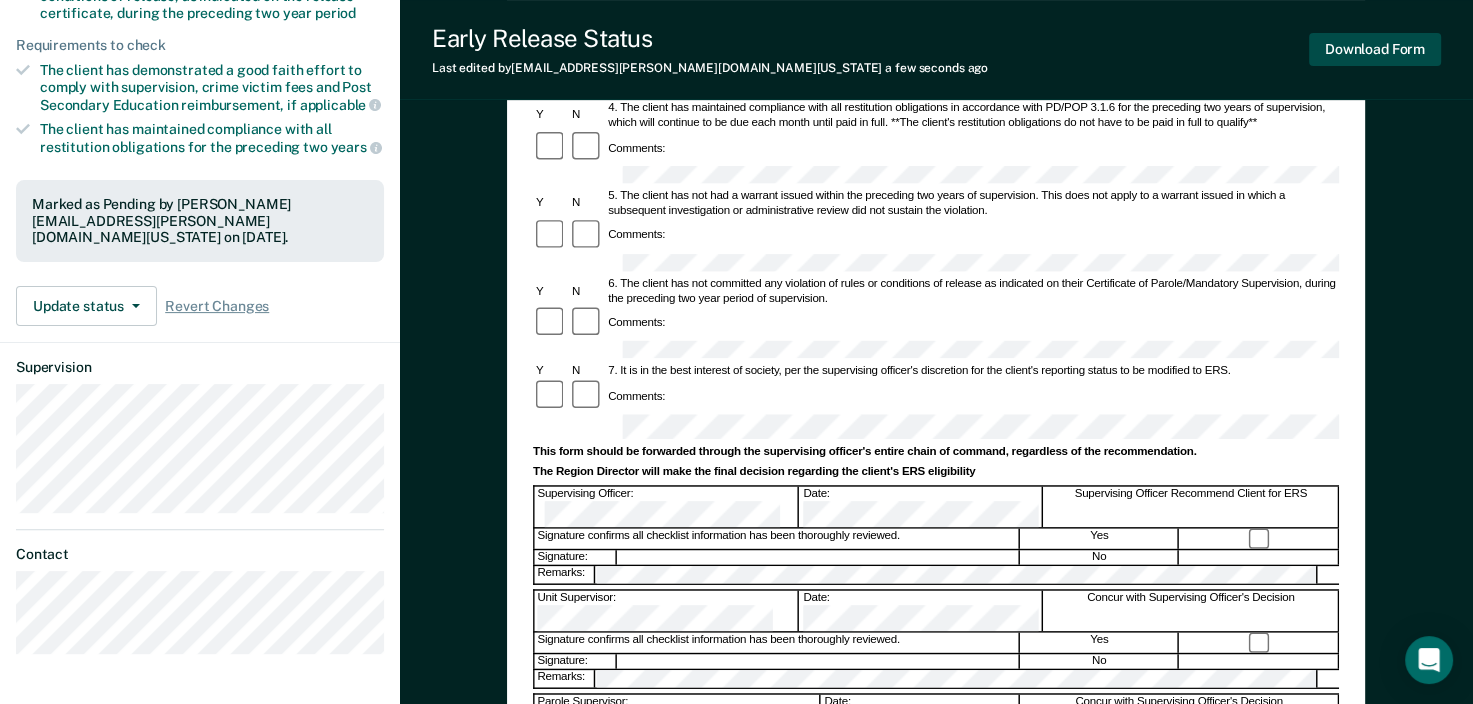 click on "Download Form" at bounding box center (1375, 49) 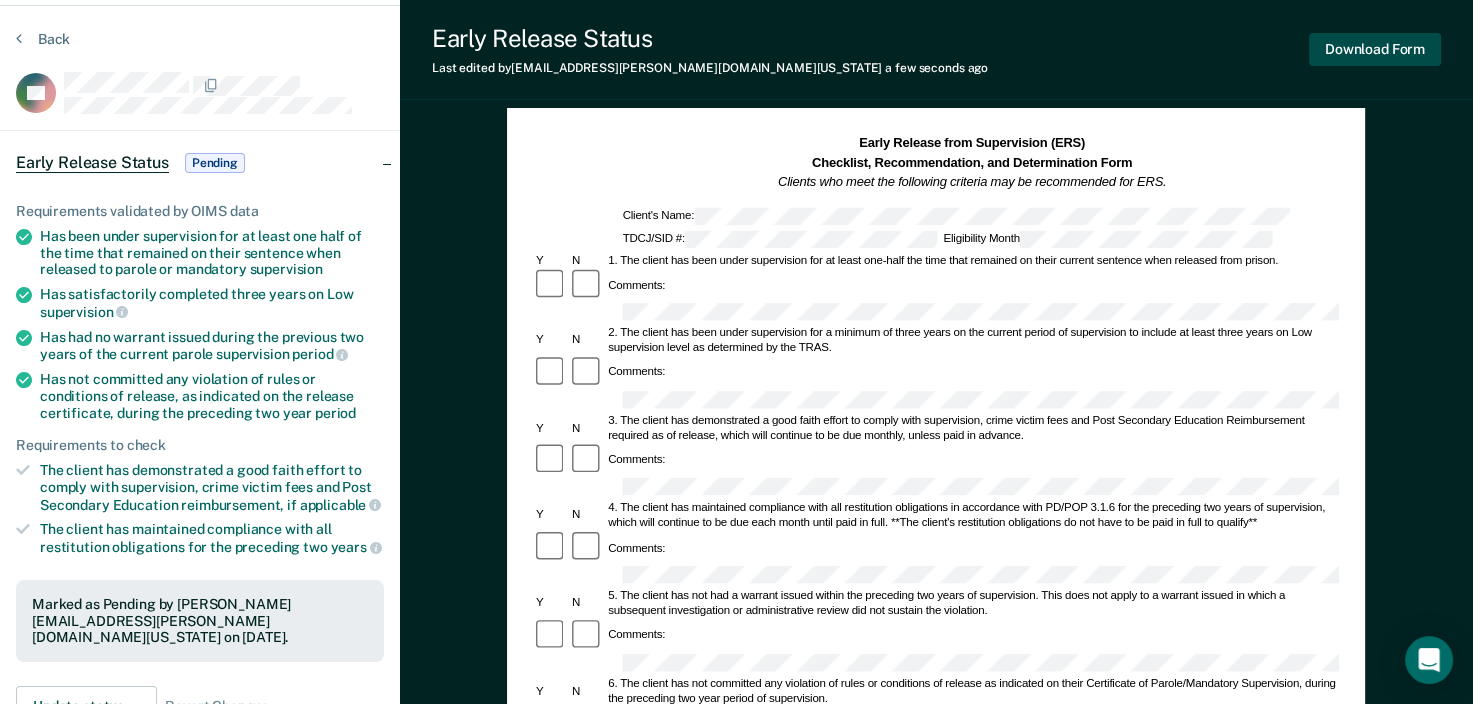 scroll, scrollTop: 0, scrollLeft: 0, axis: both 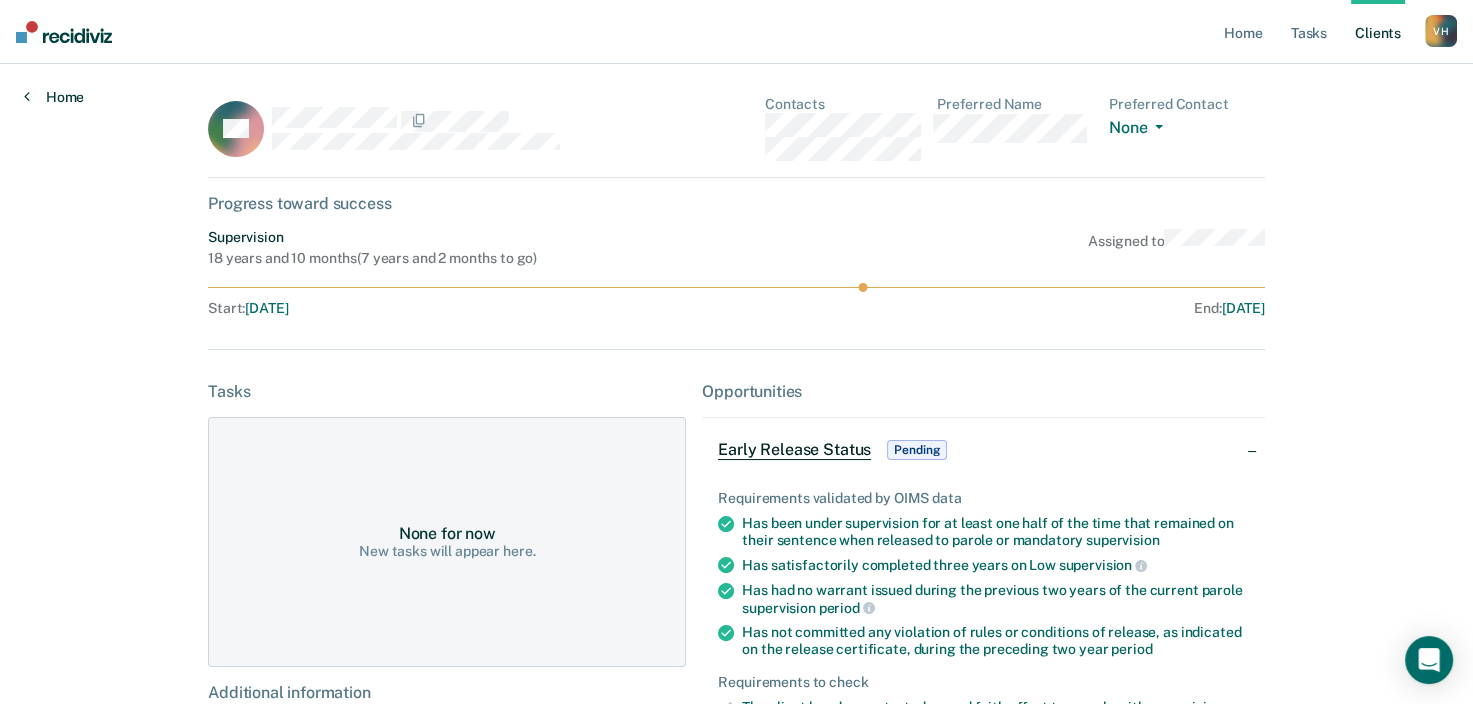 click at bounding box center [27, 96] 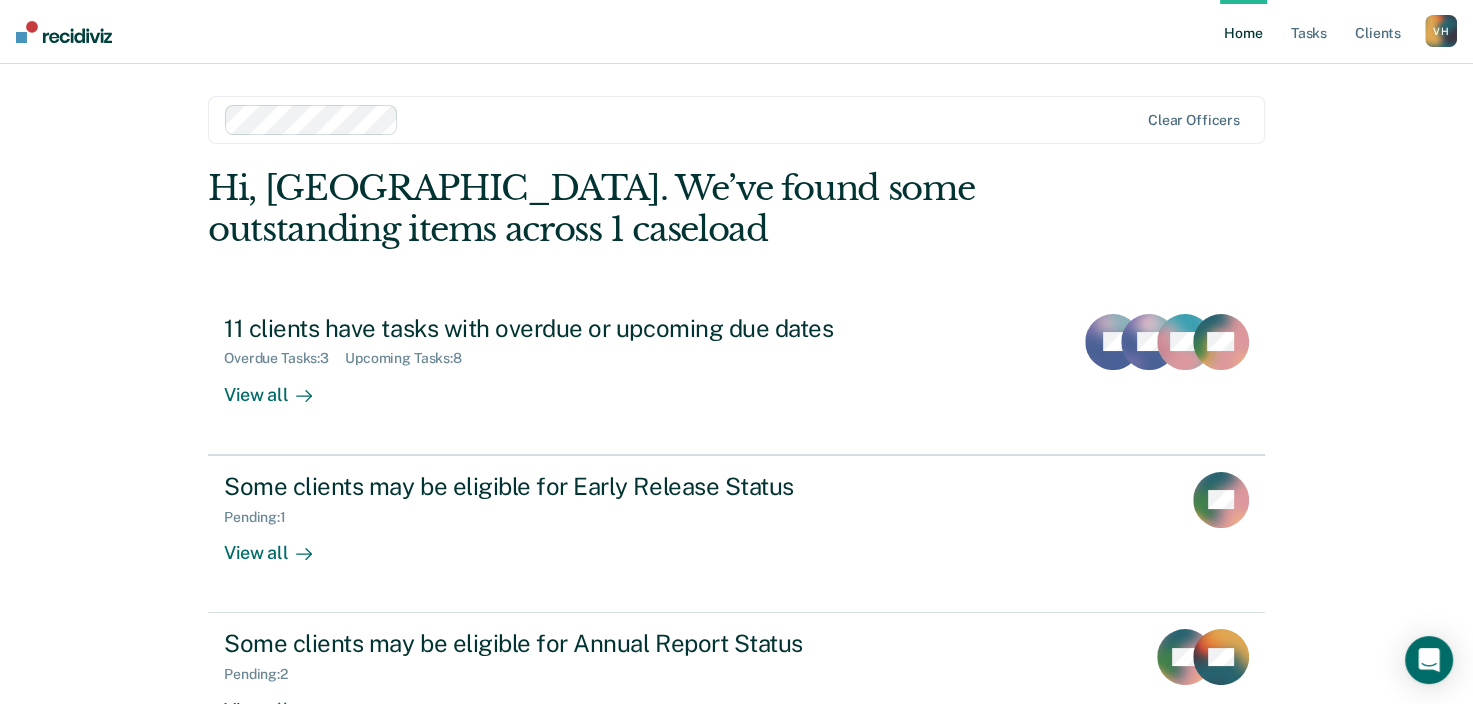 scroll, scrollTop: 145, scrollLeft: 0, axis: vertical 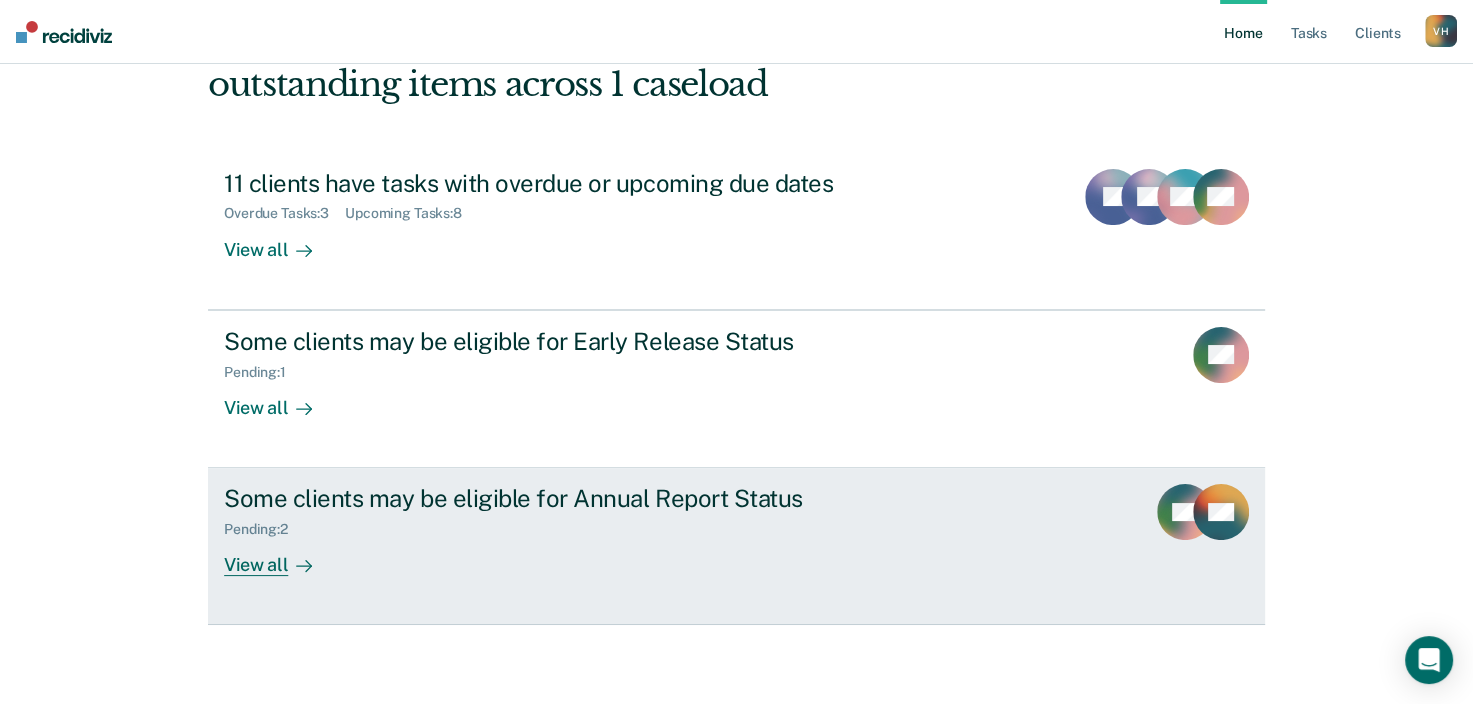 click on "Some clients may be eligible for Annual Report Status" at bounding box center [575, 498] 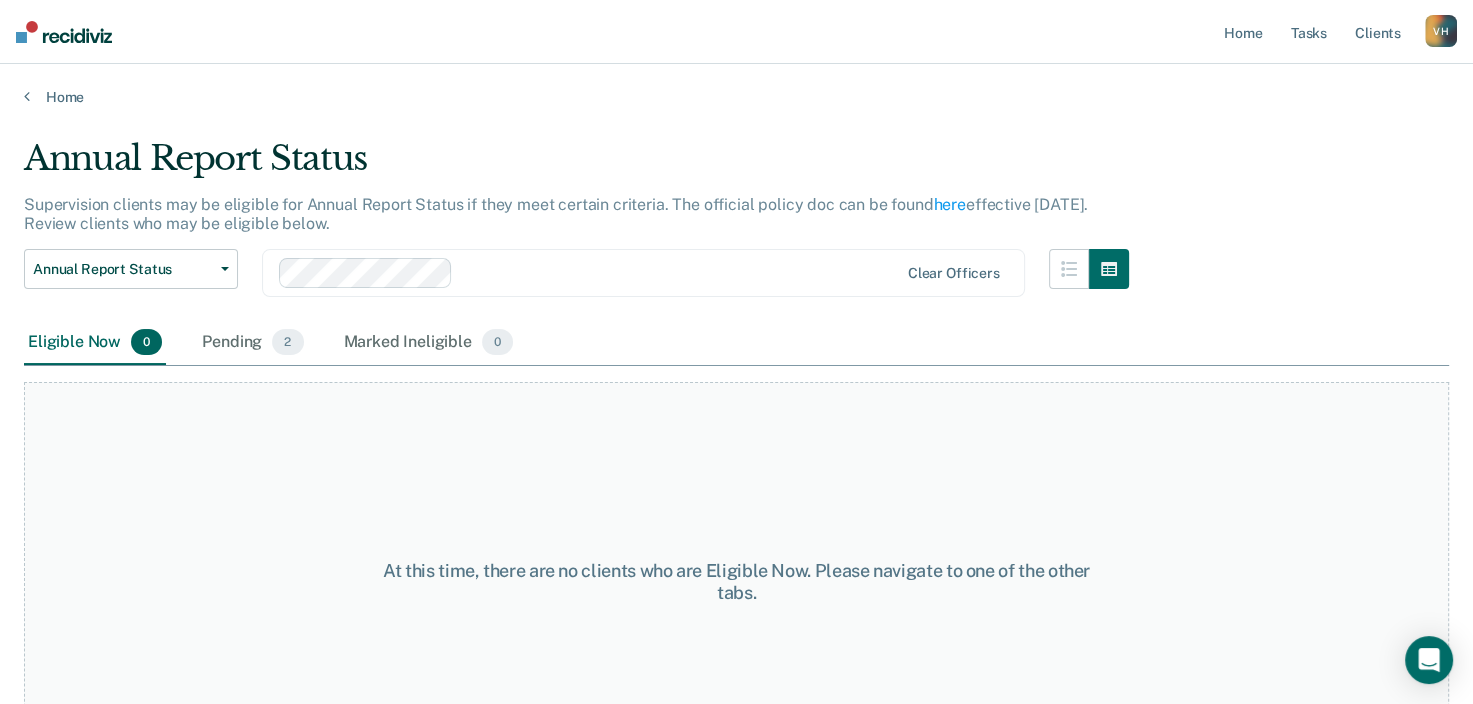 scroll, scrollTop: 76, scrollLeft: 0, axis: vertical 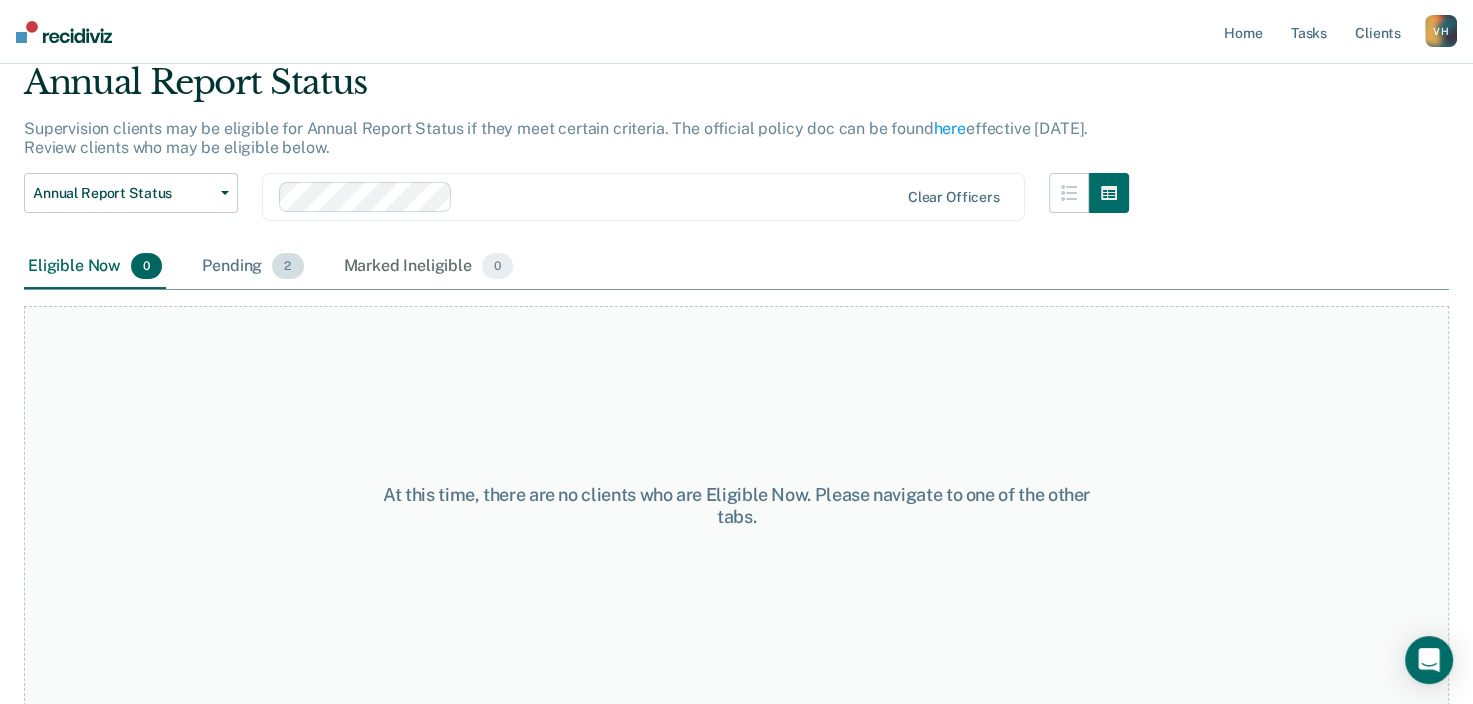 click on "Pending 2" at bounding box center (252, 267) 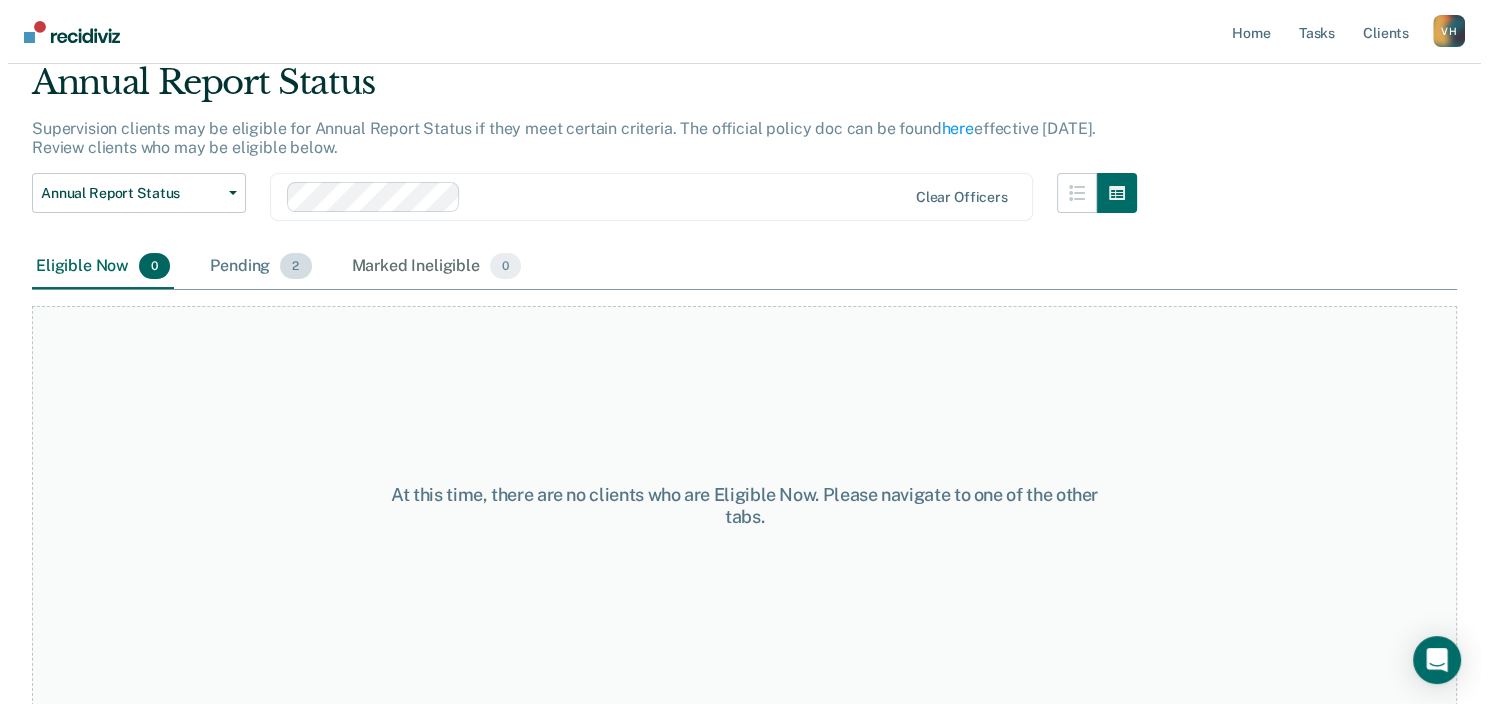 scroll, scrollTop: 0, scrollLeft: 0, axis: both 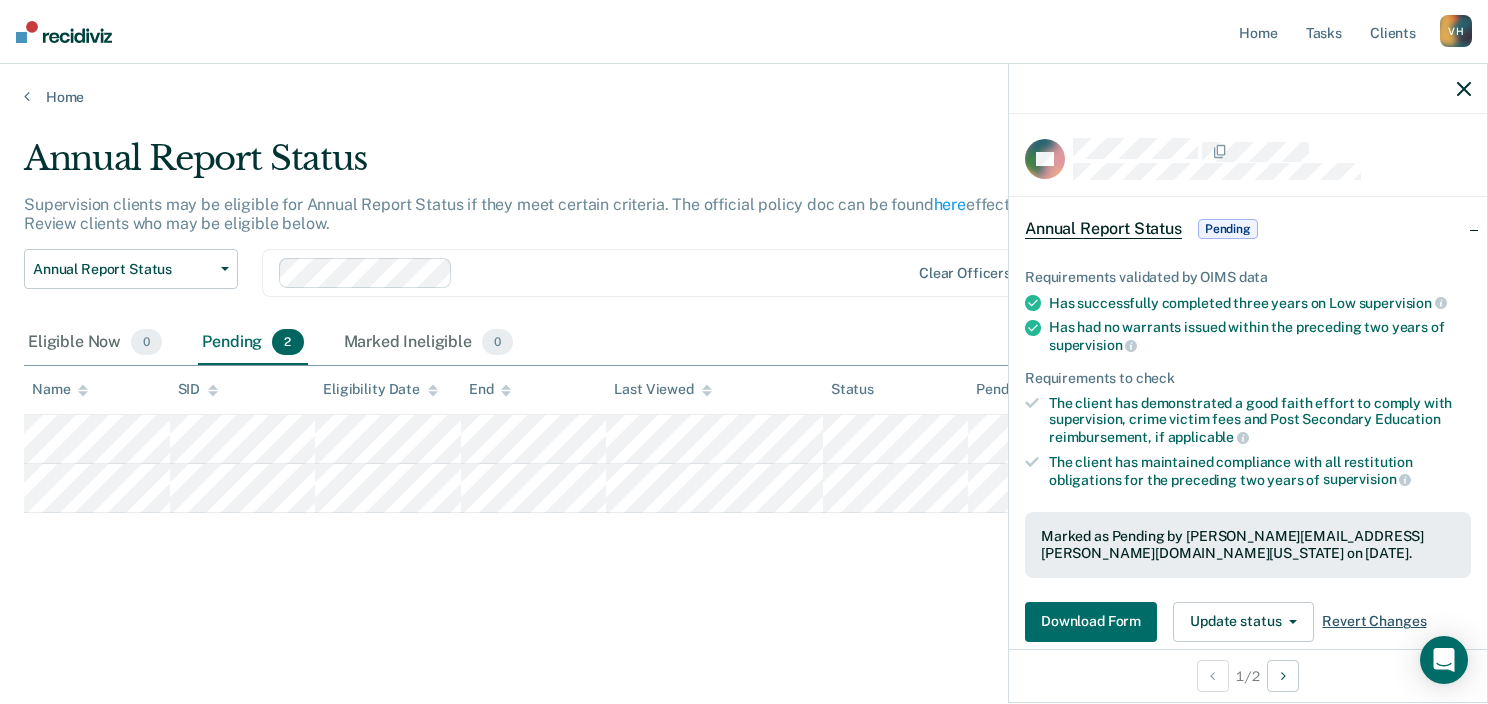 click on "Revert Changes" at bounding box center (1374, 621) 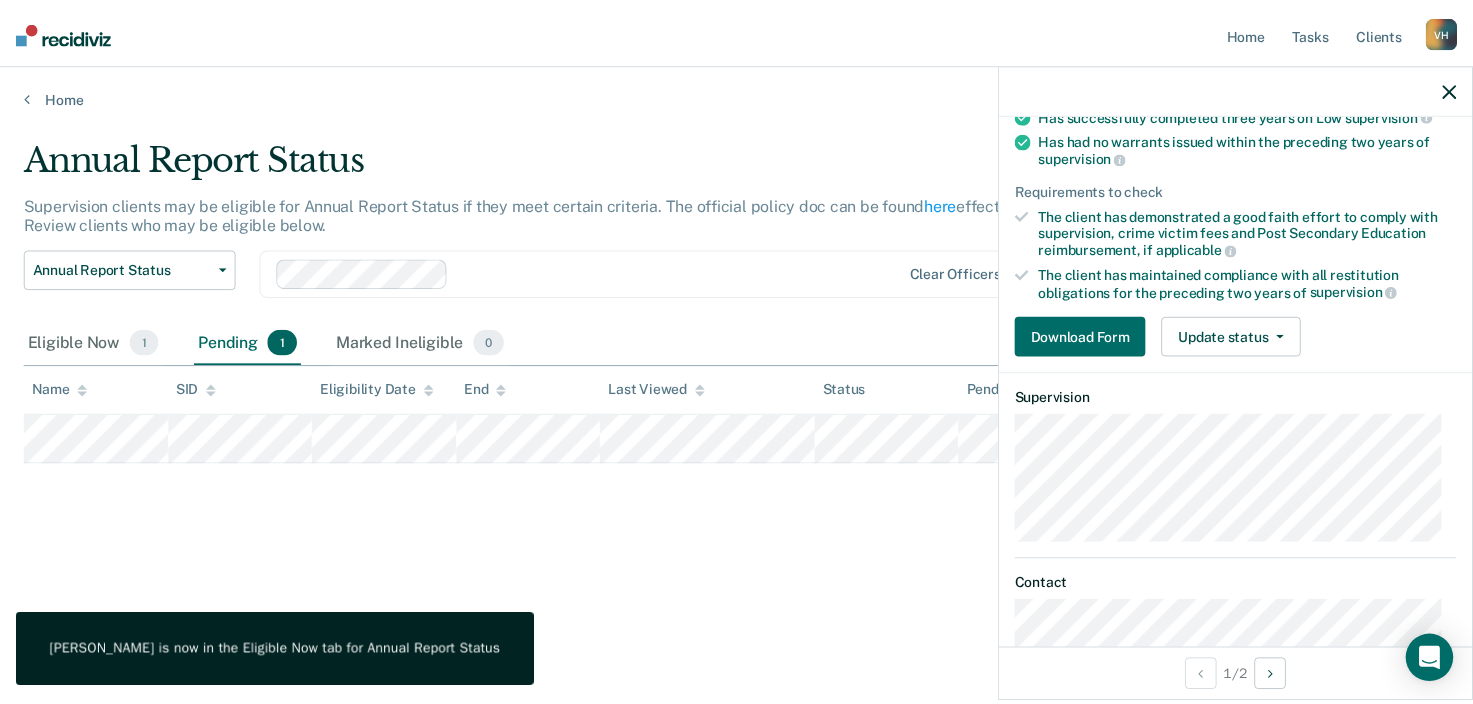 scroll, scrollTop: 256, scrollLeft: 0, axis: vertical 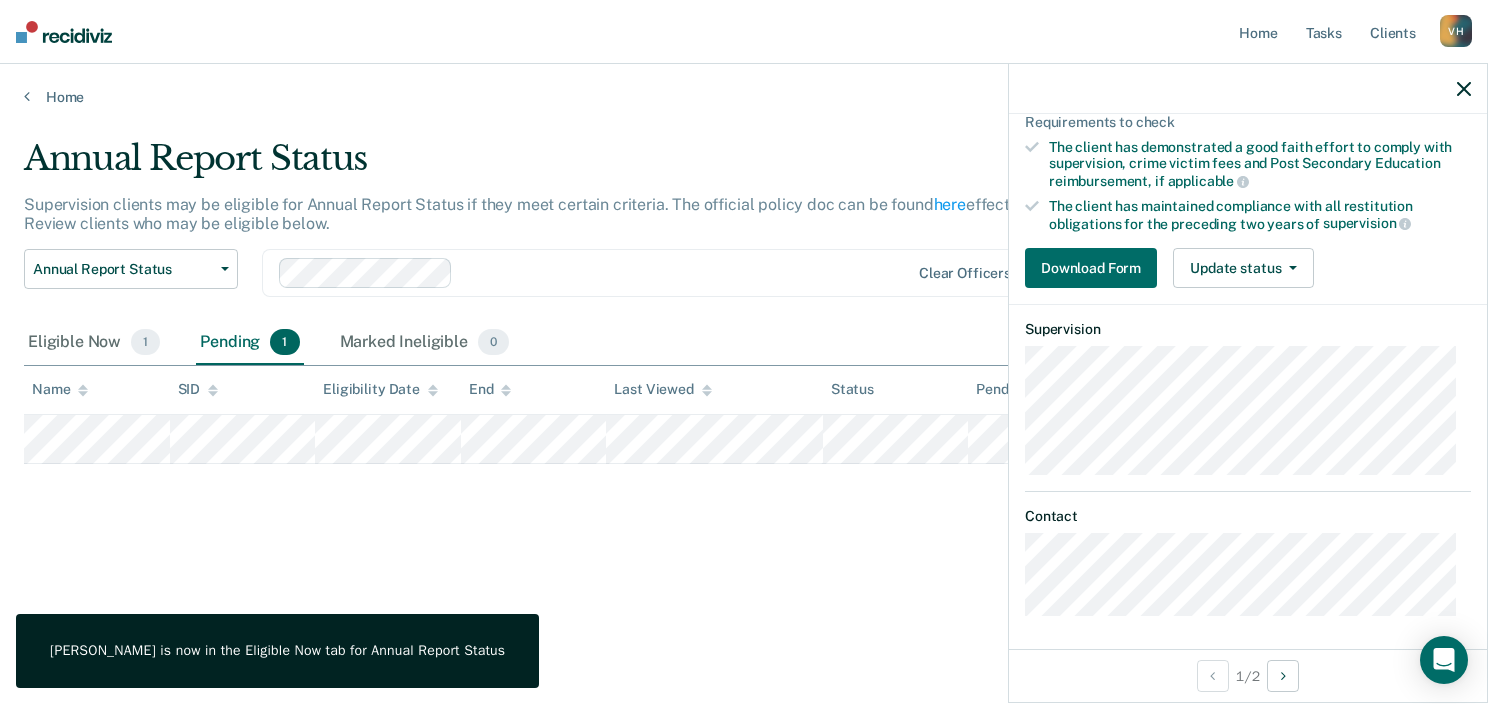 click on "Annual Report Status   Supervision clients may be eligible for Annual Report Status if they meet certain criteria. The official policy doc can be found  here  effective [DATE]. Review clients who may be eligible below. Annual Report Status Early Release Status Annual Report Status Clear   officers Eligible Now 1 Pending 1 Marked Ineligible 0
To pick up a draggable item, press the space bar.
While dragging, use the arrow keys to move the item.
Press space again to drop the item in its new position, or press escape to cancel.
Name SID Eligibility Date End Last Viewed Status Pending for Assigned to" at bounding box center (744, 346) 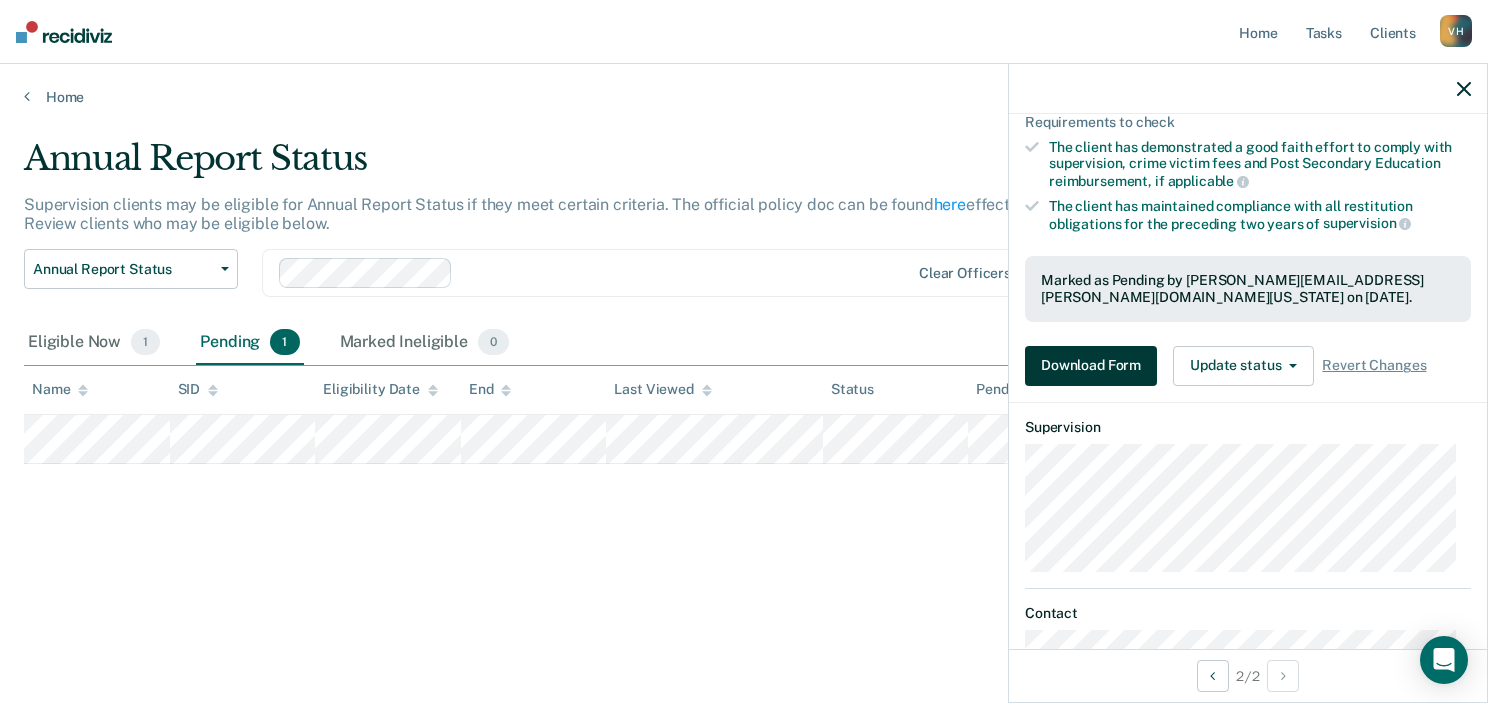 click on "Download Form" at bounding box center (1091, 366) 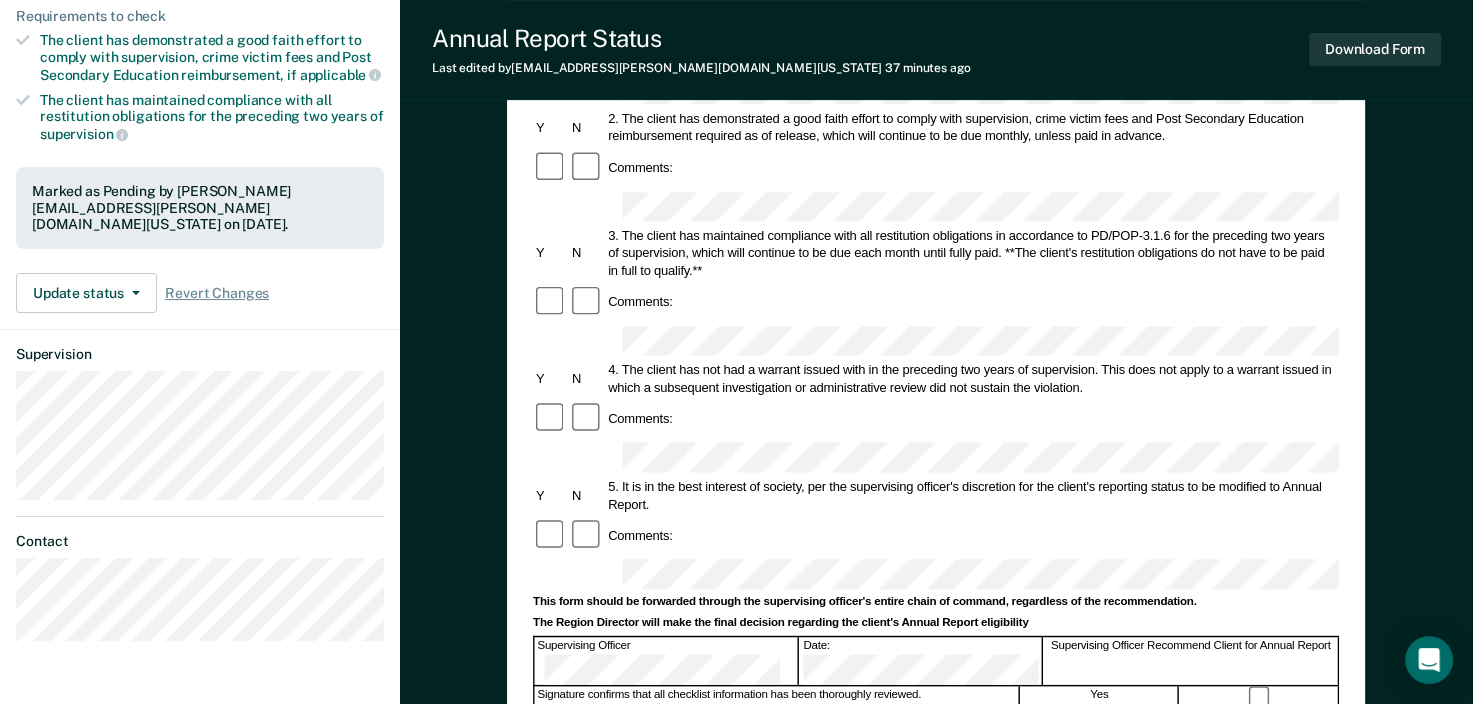 scroll, scrollTop: 455, scrollLeft: 0, axis: vertical 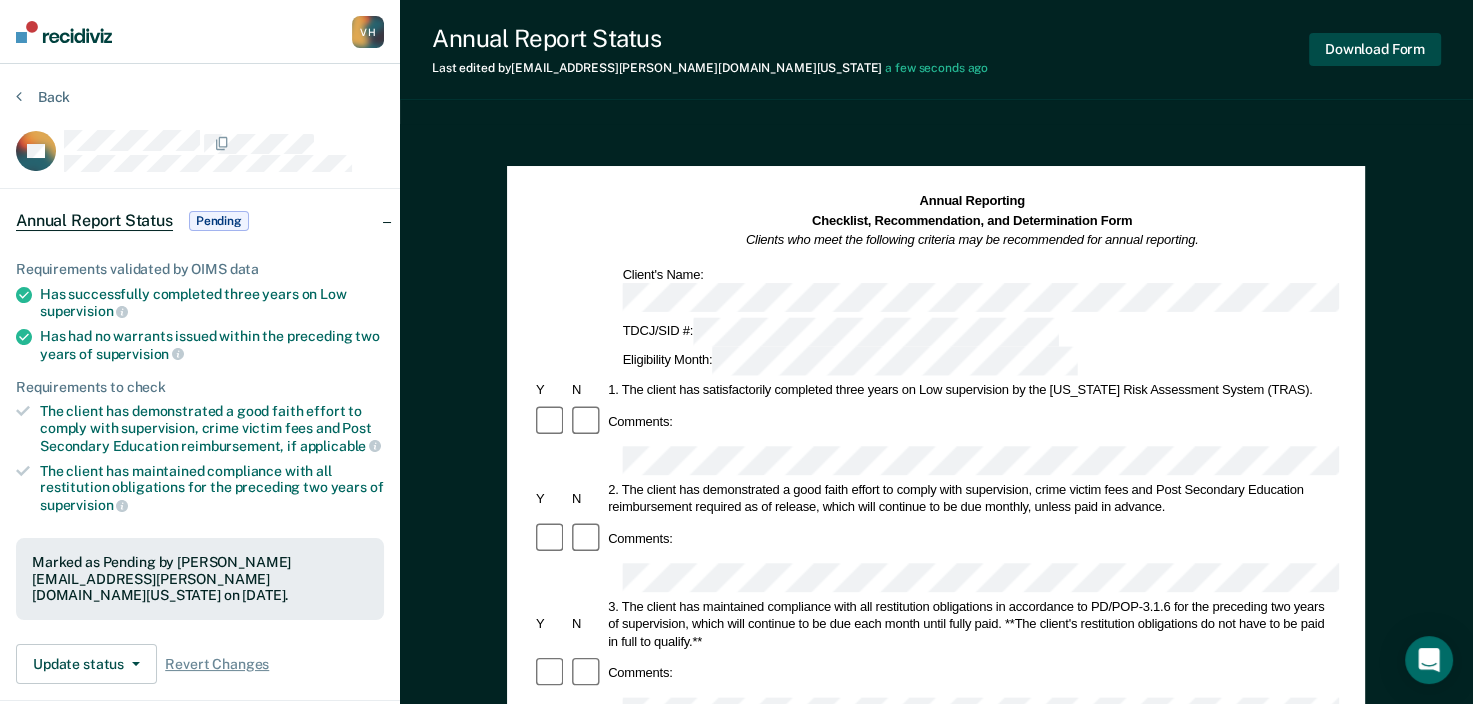 click on "Download Form" at bounding box center (1375, 49) 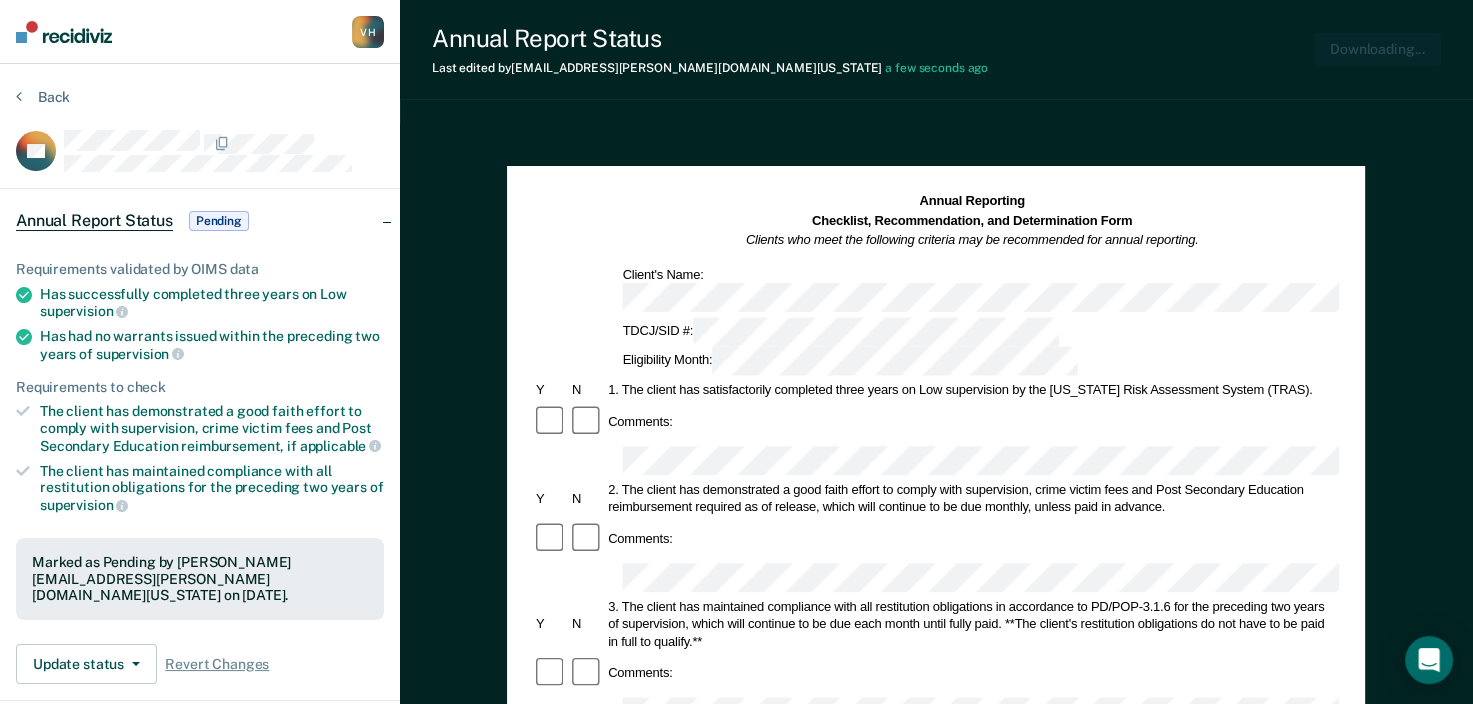 scroll, scrollTop: 0, scrollLeft: 0, axis: both 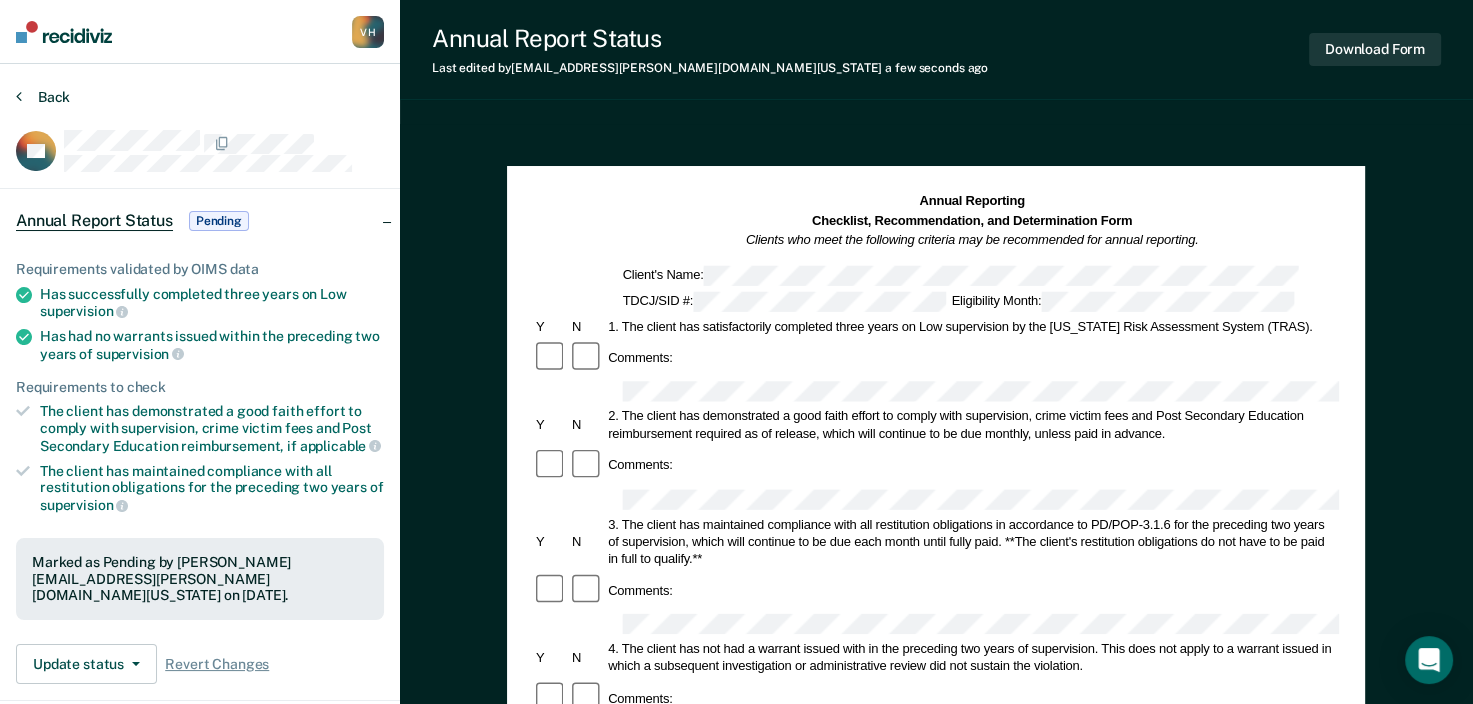 click at bounding box center (19, 96) 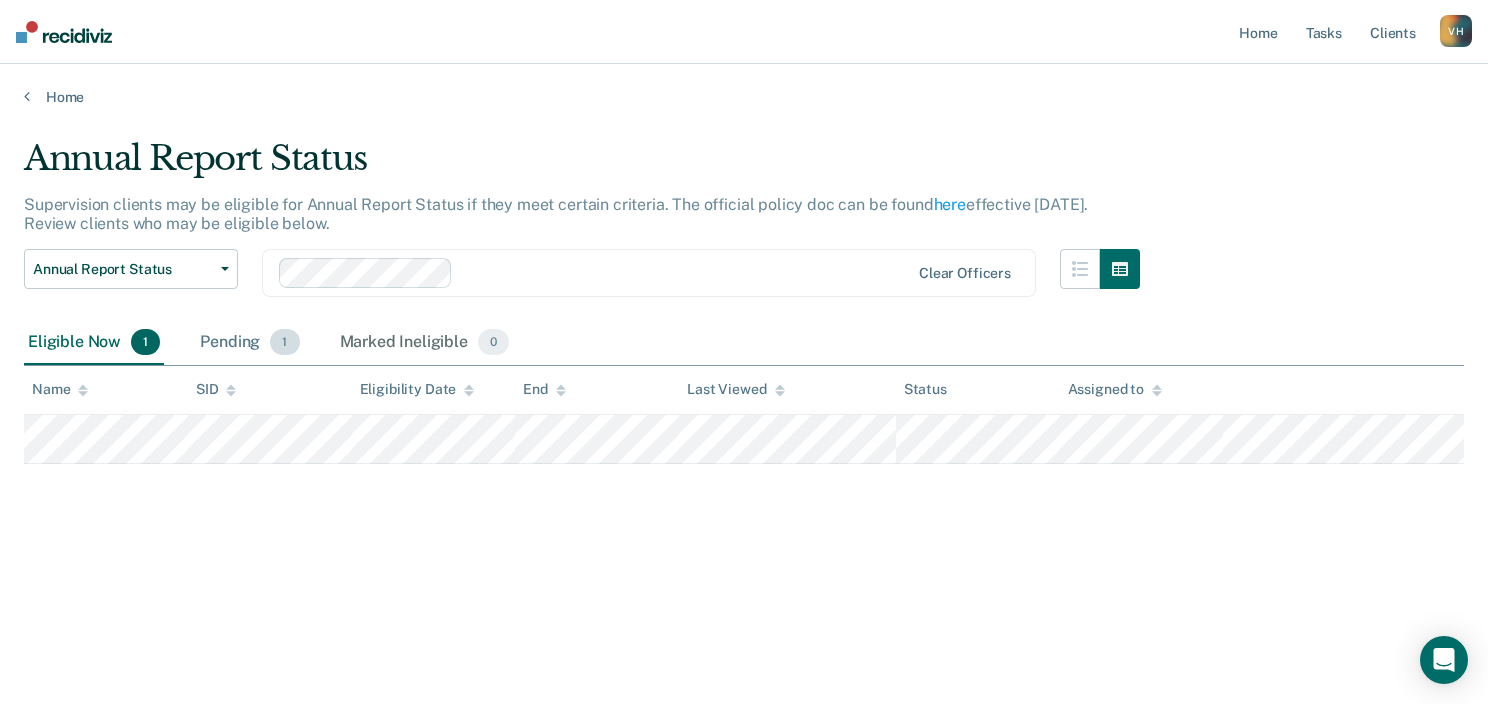click on "Pending 1" at bounding box center (249, 343) 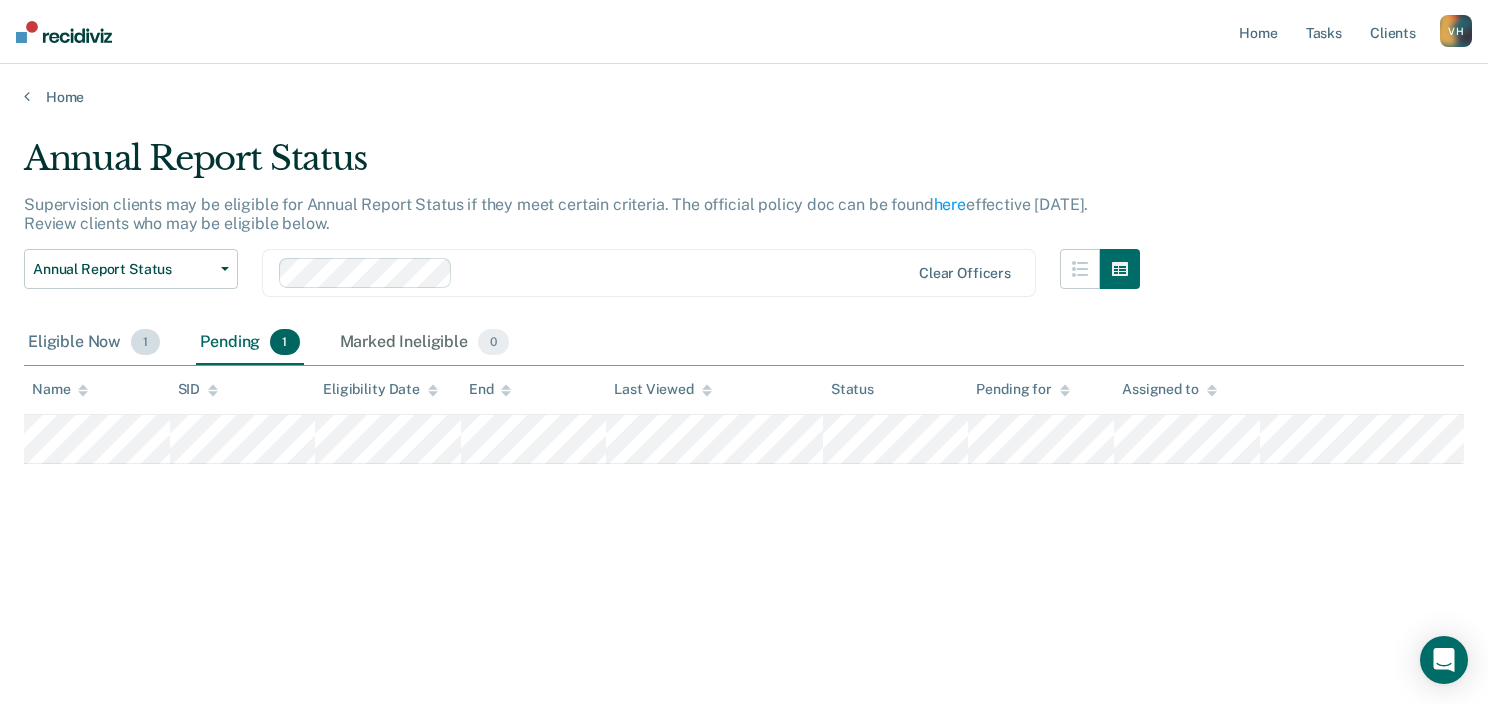 click on "Eligible Now 1" at bounding box center (94, 343) 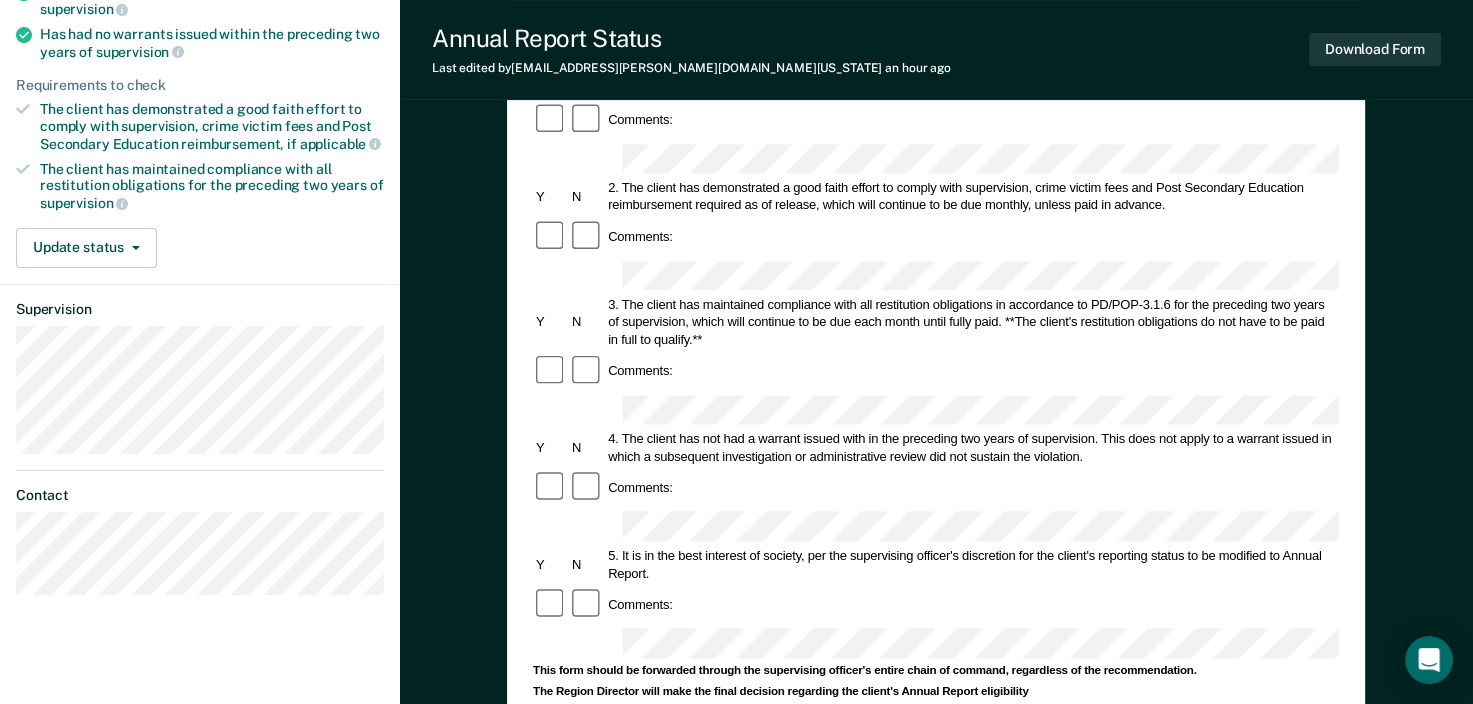 scroll, scrollTop: 0, scrollLeft: 0, axis: both 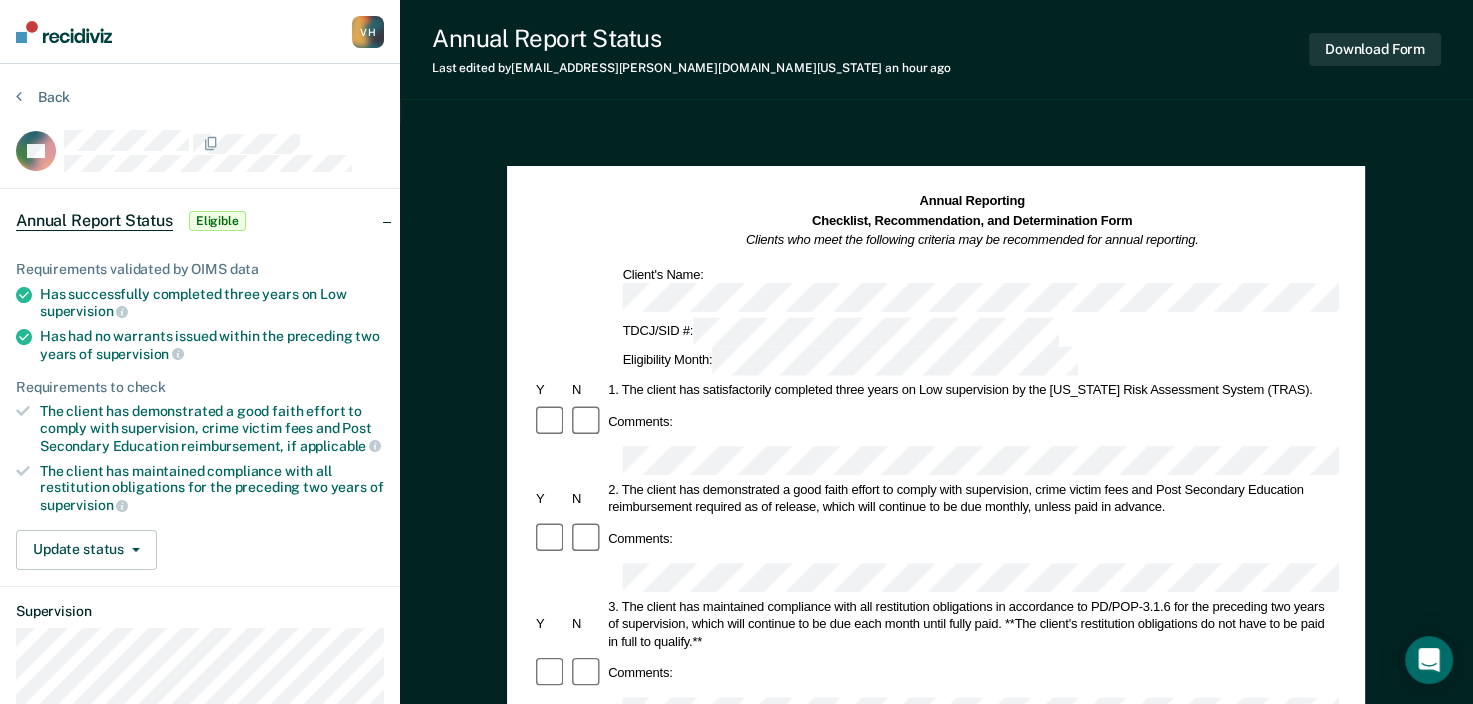 click on "Download Form" at bounding box center (1375, 49) 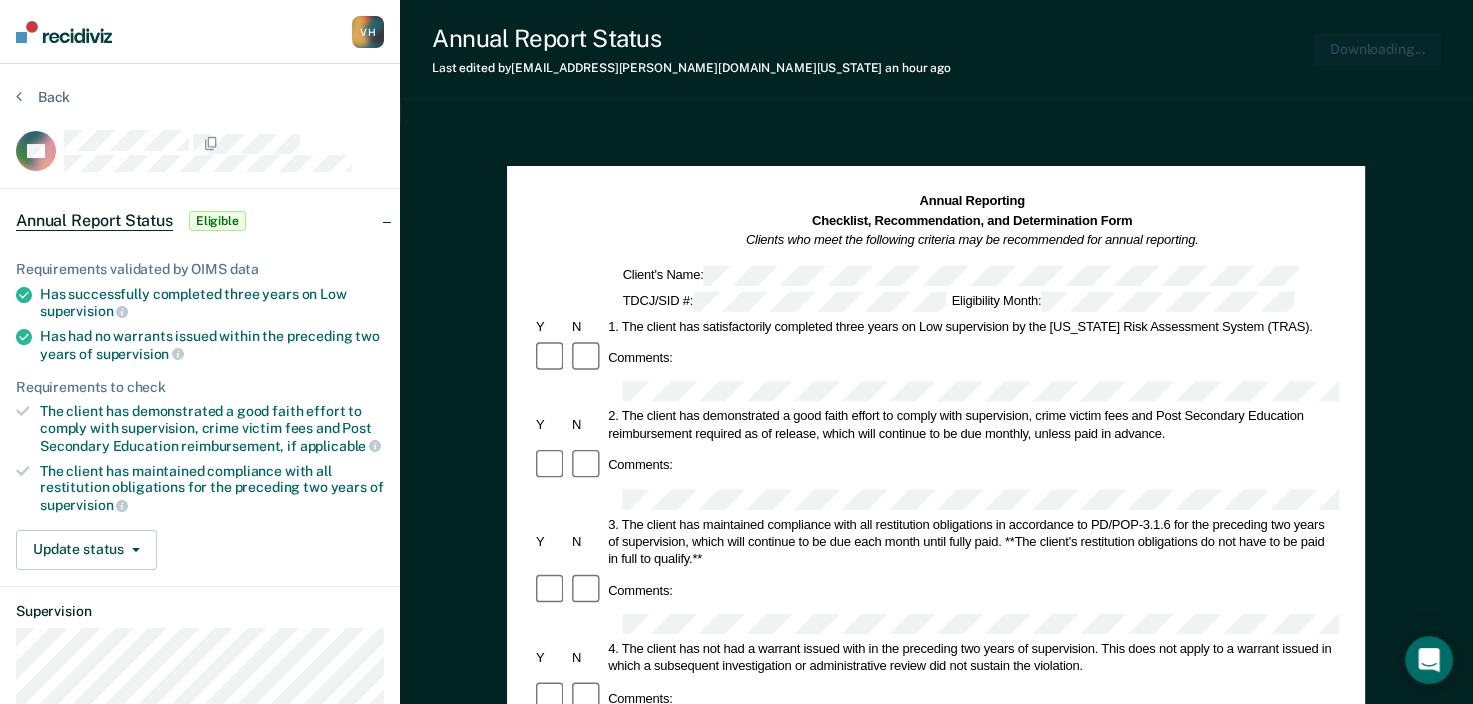 scroll, scrollTop: 0, scrollLeft: 0, axis: both 